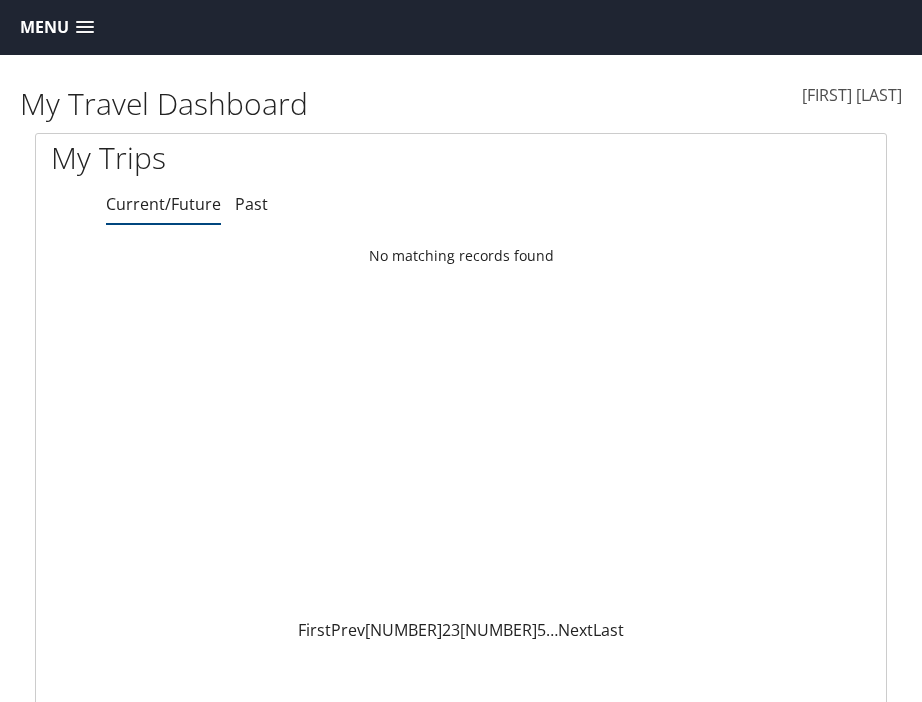 scroll, scrollTop: 0, scrollLeft: 0, axis: both 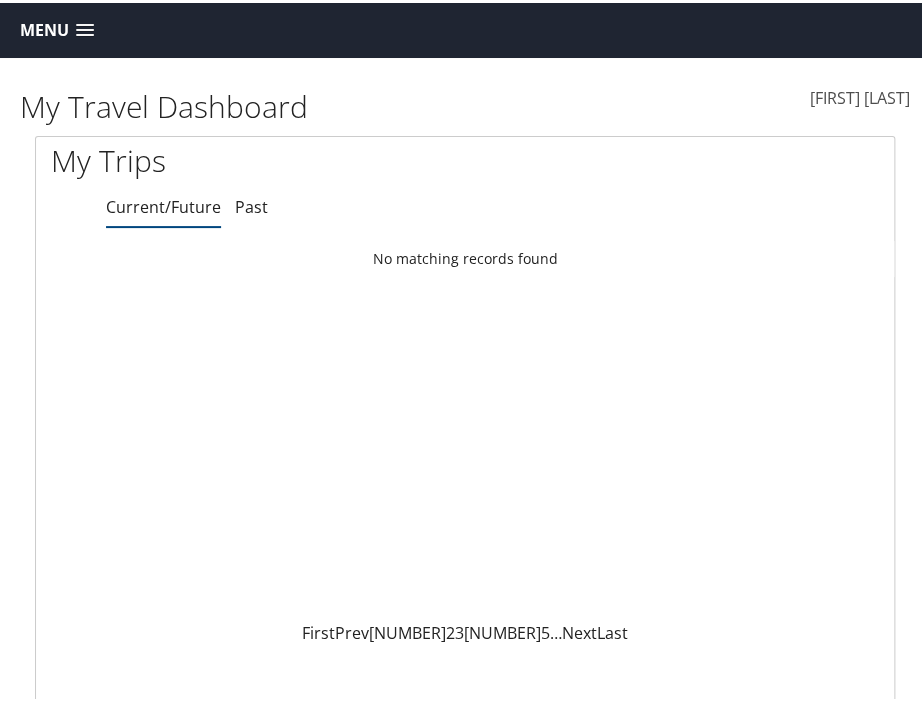 click at bounding box center [85, 28] 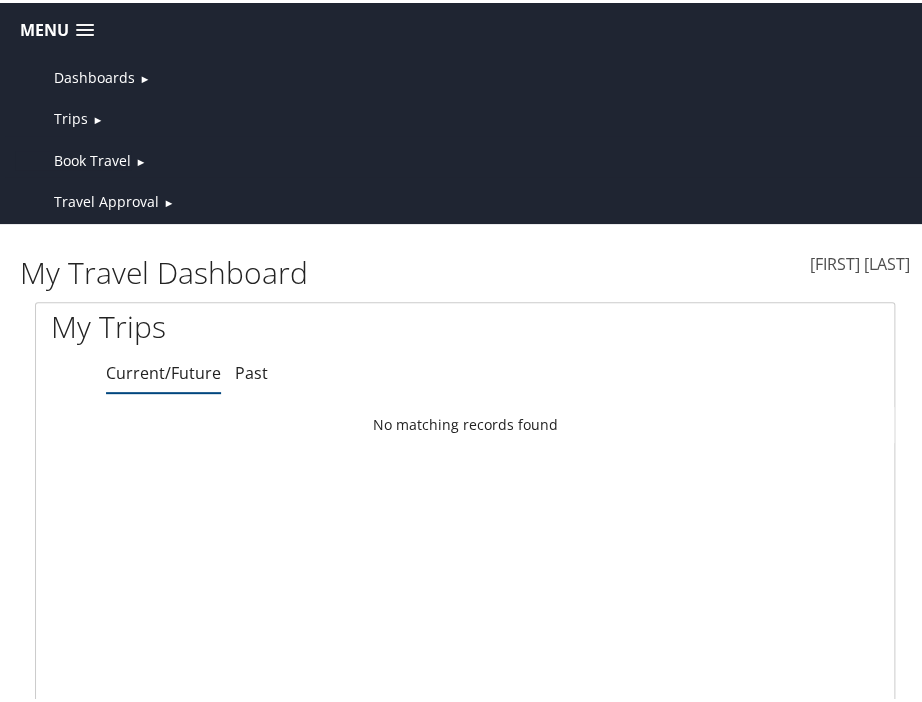 click on "Book Travel" at bounding box center (94, 75) 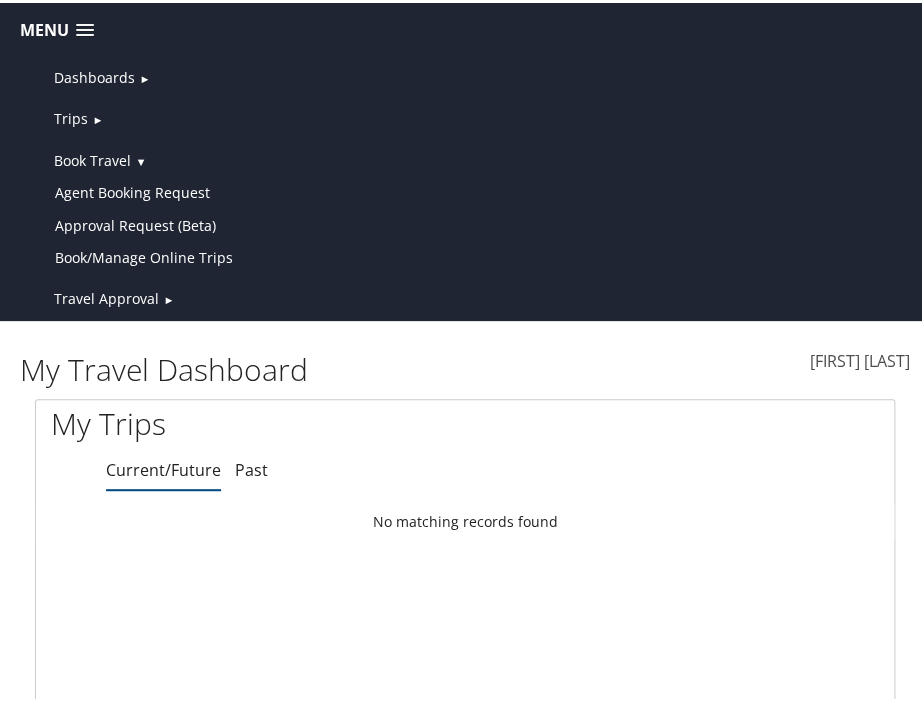 scroll, scrollTop: 0, scrollLeft: 0, axis: both 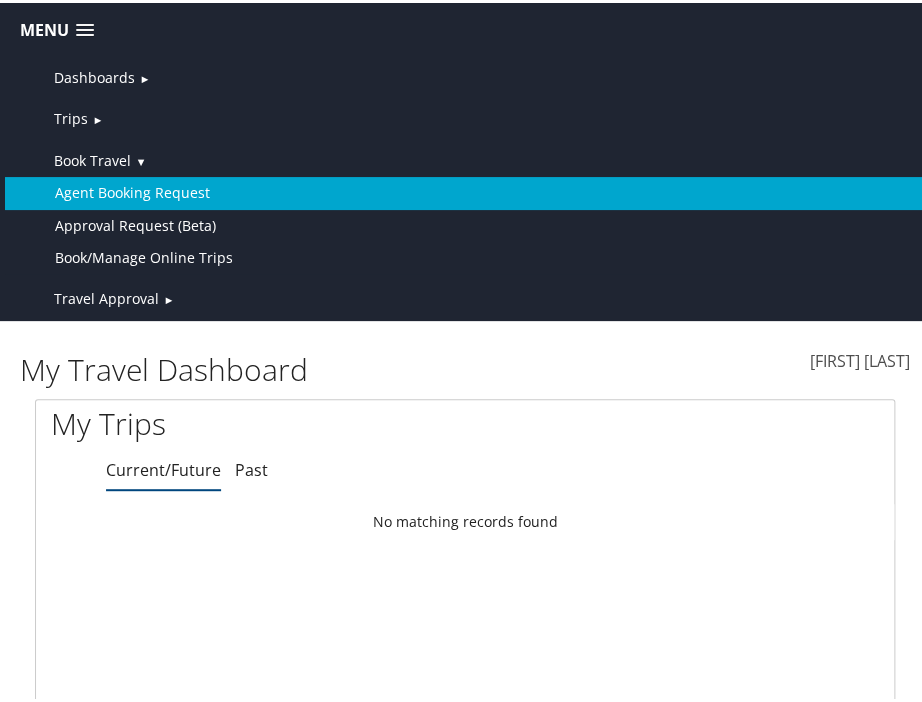 click on "Agent Booking Request" at bounding box center [465, 190] 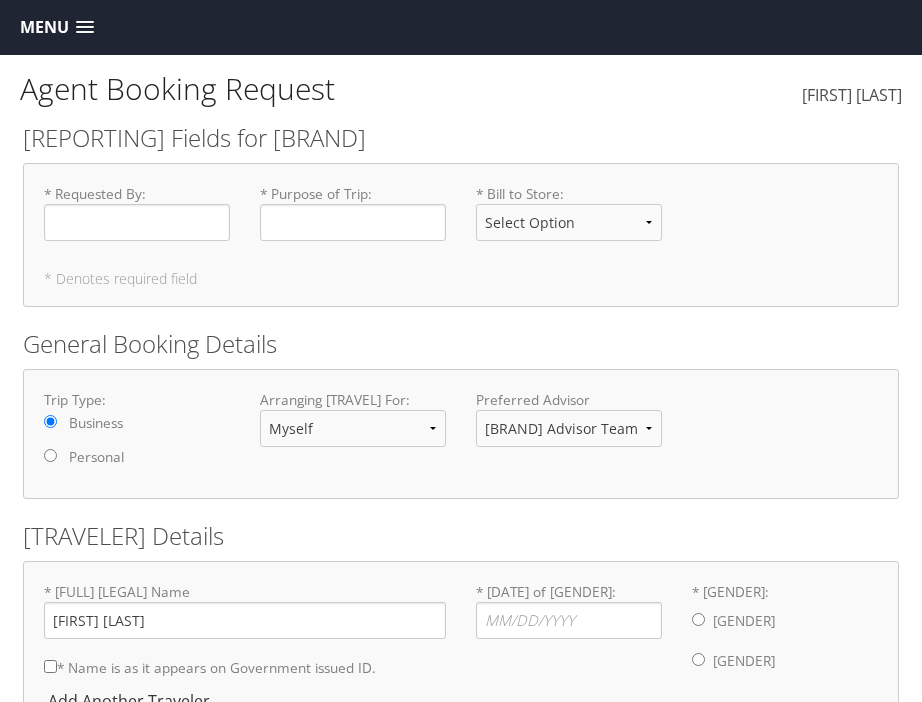 scroll, scrollTop: 0, scrollLeft: 0, axis: both 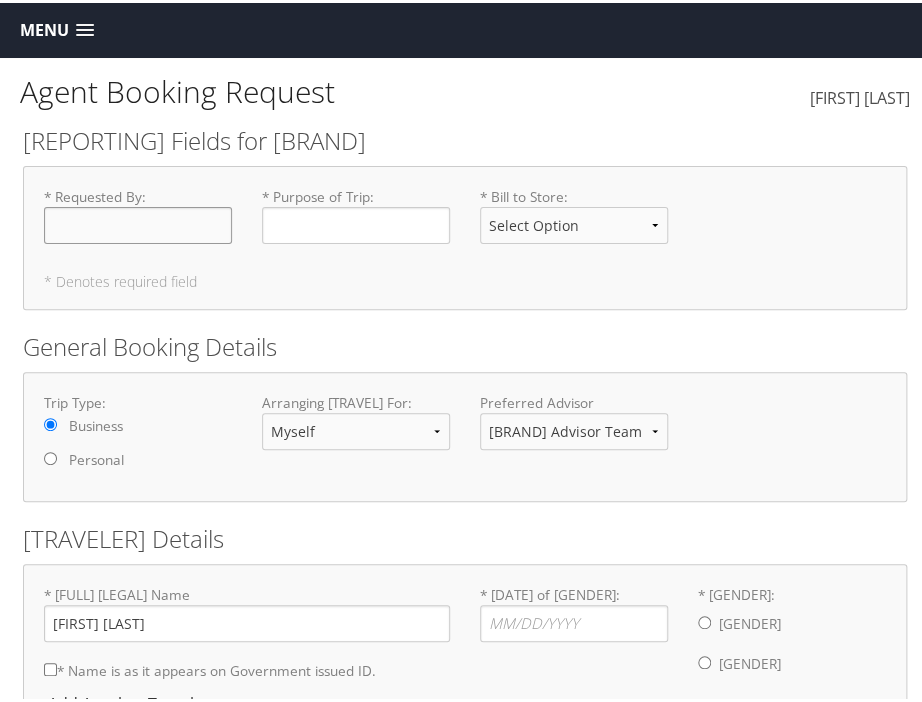 click on "* Requested By : Required" at bounding box center [138, 222] 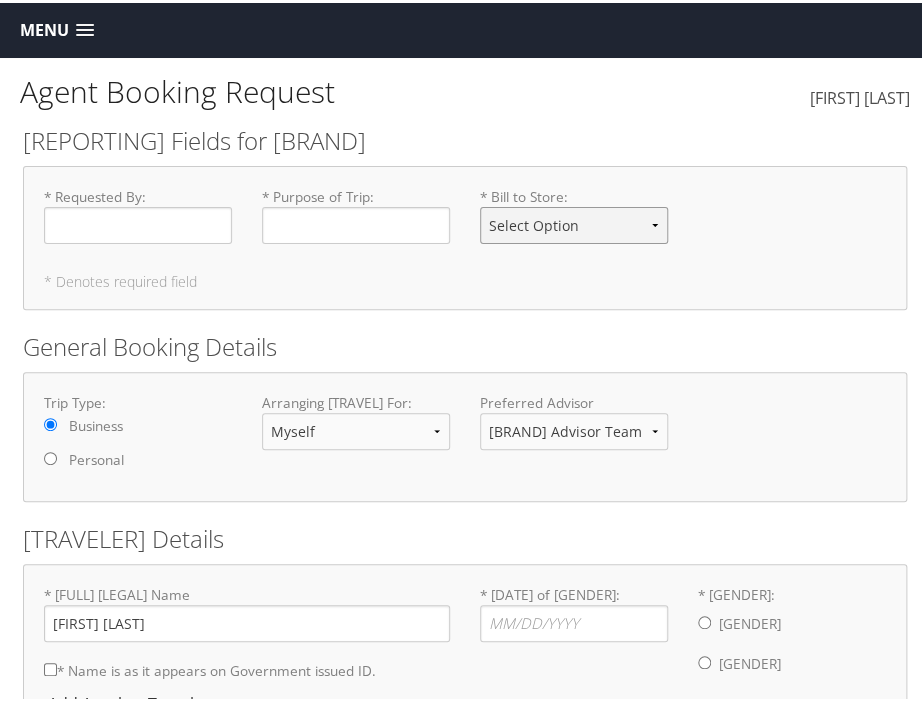 click on "Select Option No Yes" at bounding box center [574, 222] 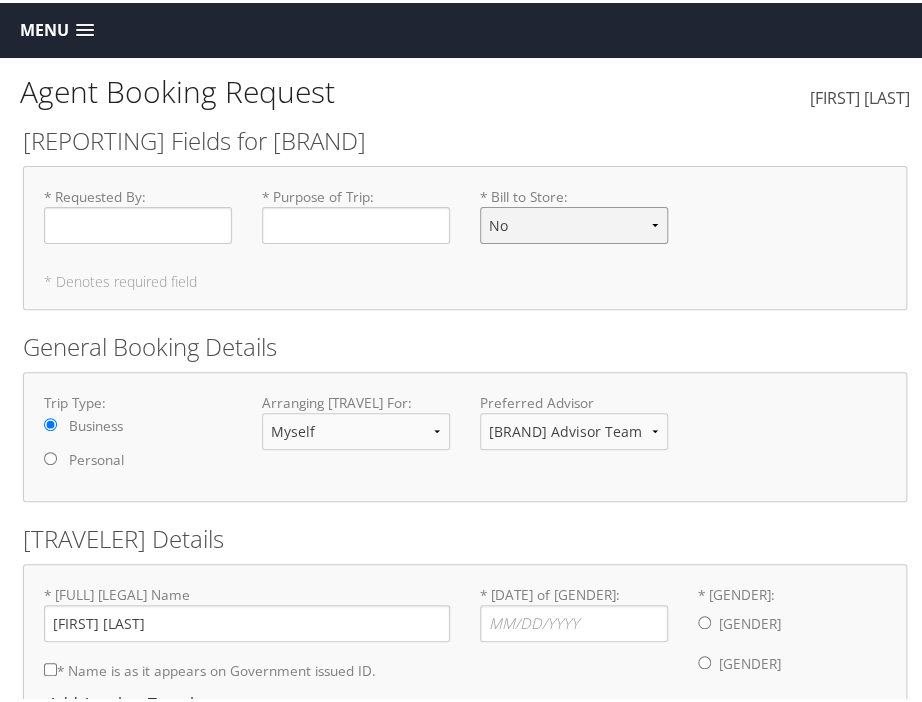 click on "Select Option No Yes" at bounding box center [574, 222] 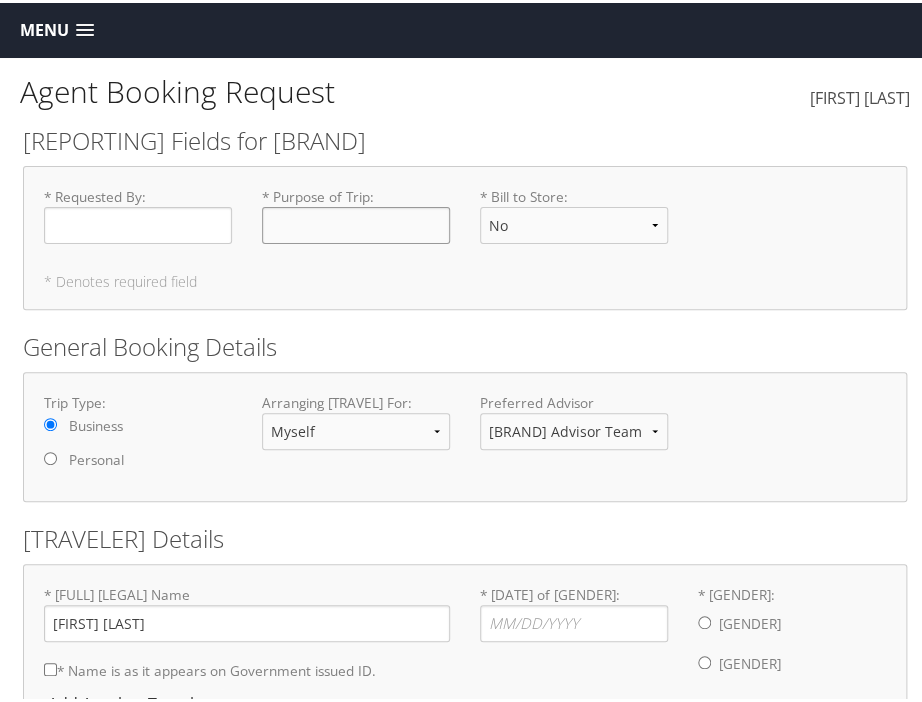 click on "*   [PURPOSE] of [TRIP] : Required" at bounding box center [356, 222] 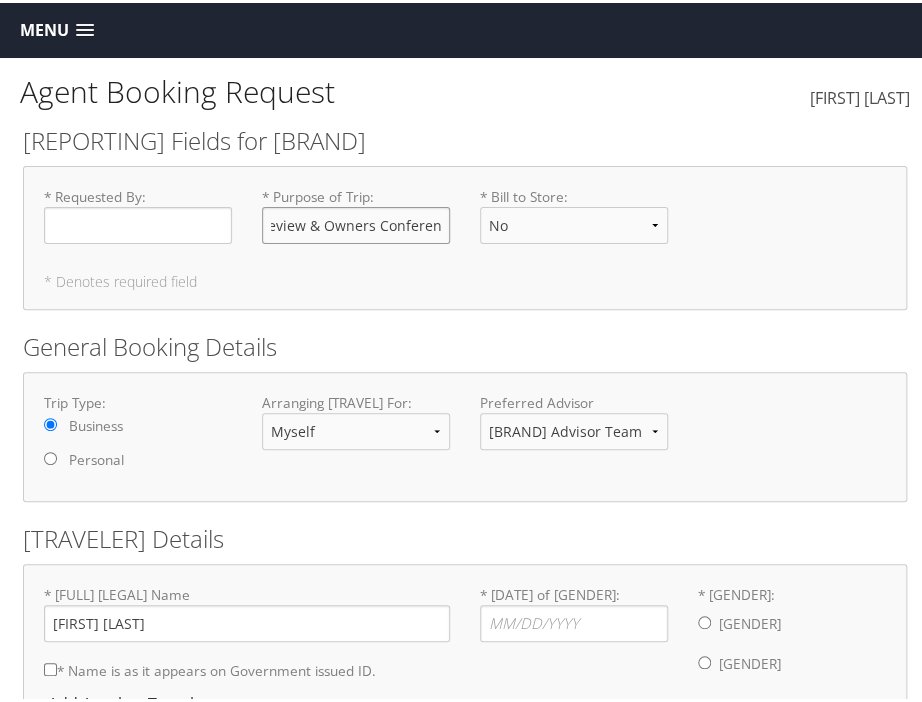 scroll, scrollTop: 0, scrollLeft: 84, axis: horizontal 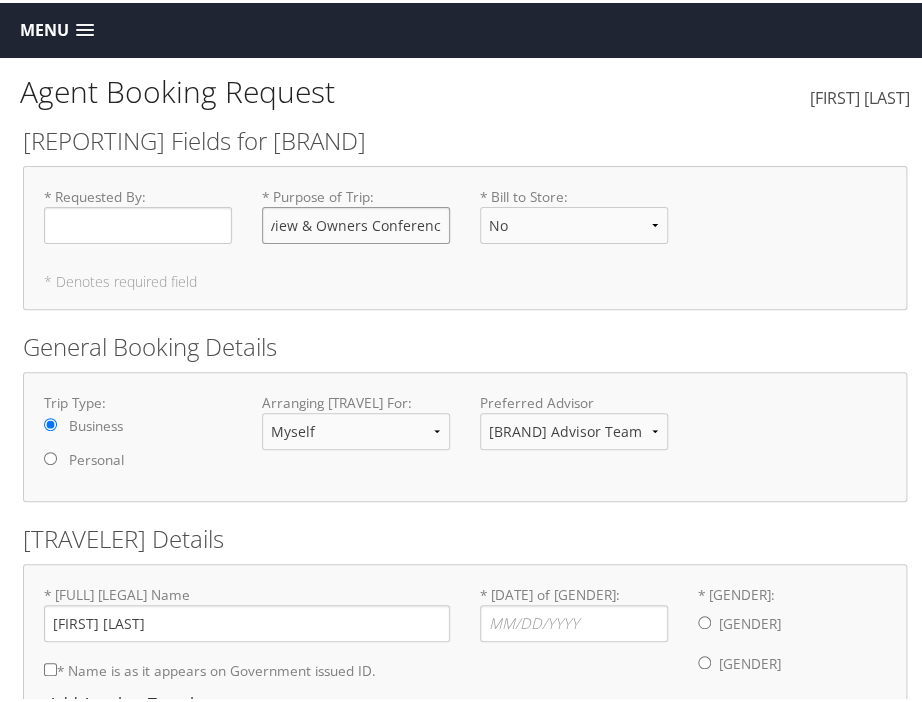 type on "Business Review & Owners Conference" 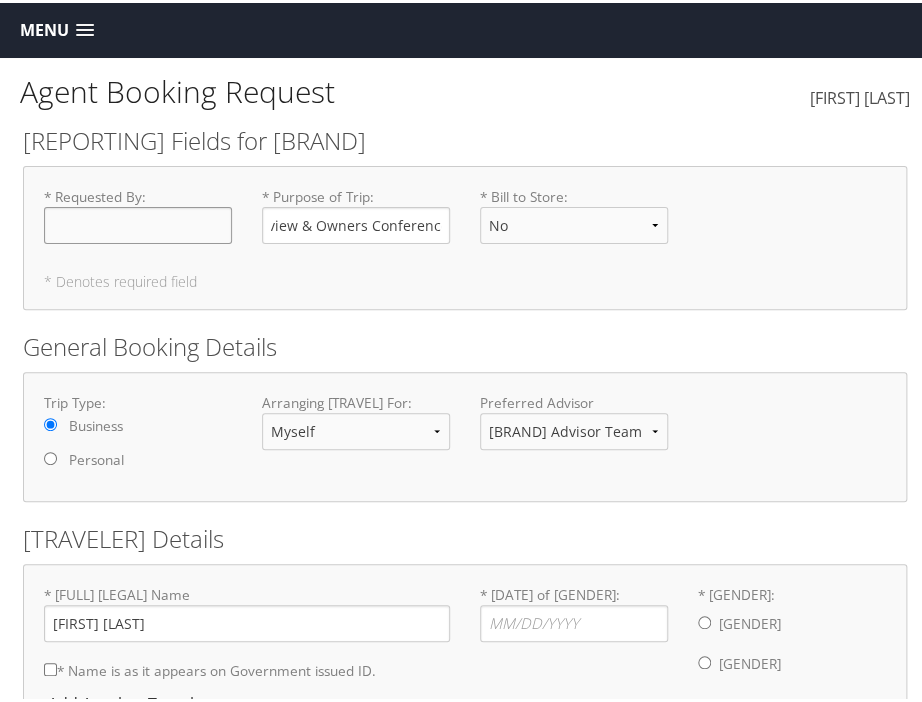 click on "* Requested By : Required" at bounding box center [138, 222] 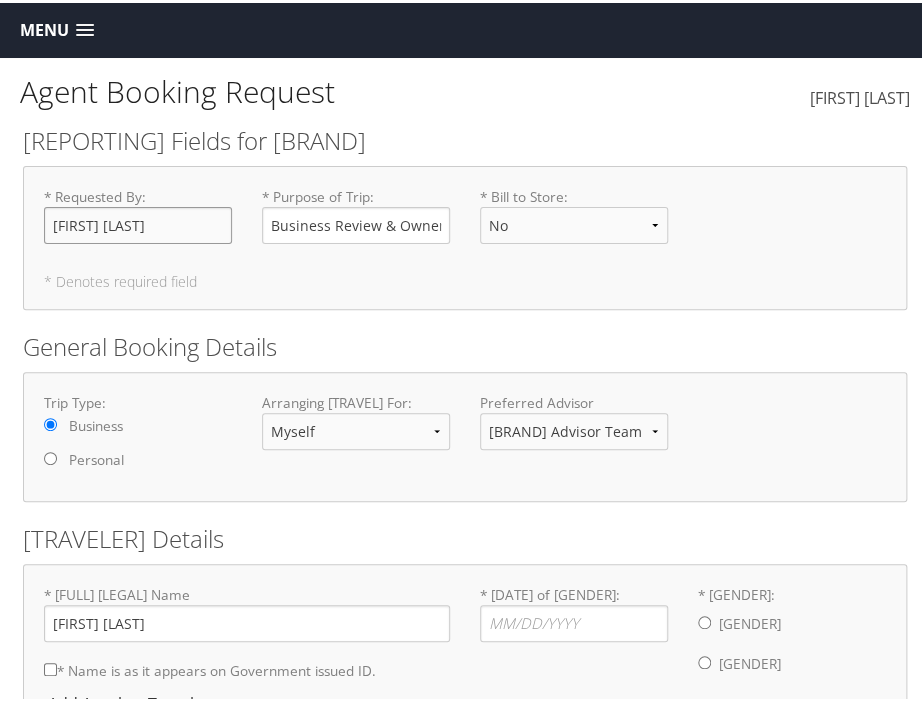 type on "[FIRST] [LAST]" 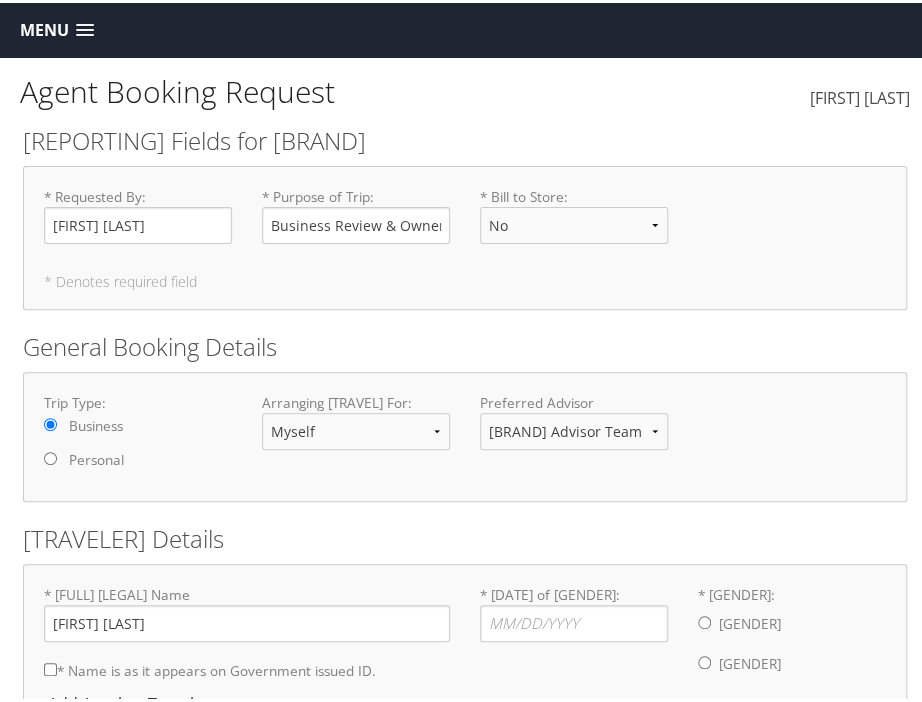 click on "Arranging Travel For: Myself Another Traveler Guest Traveler" at bounding box center (356, 220) 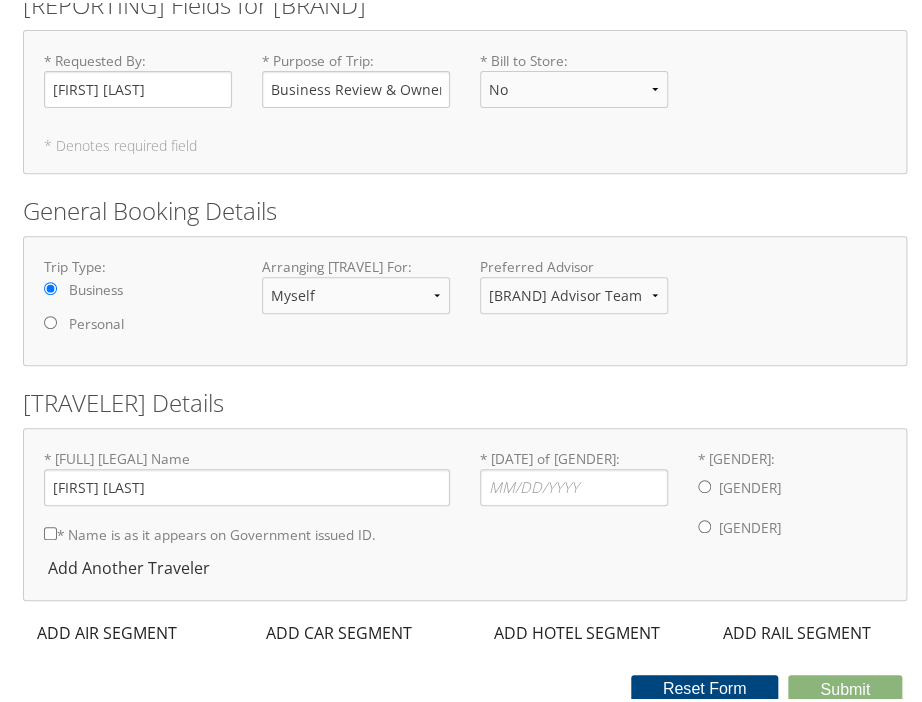 scroll, scrollTop: 157, scrollLeft: 0, axis: vertical 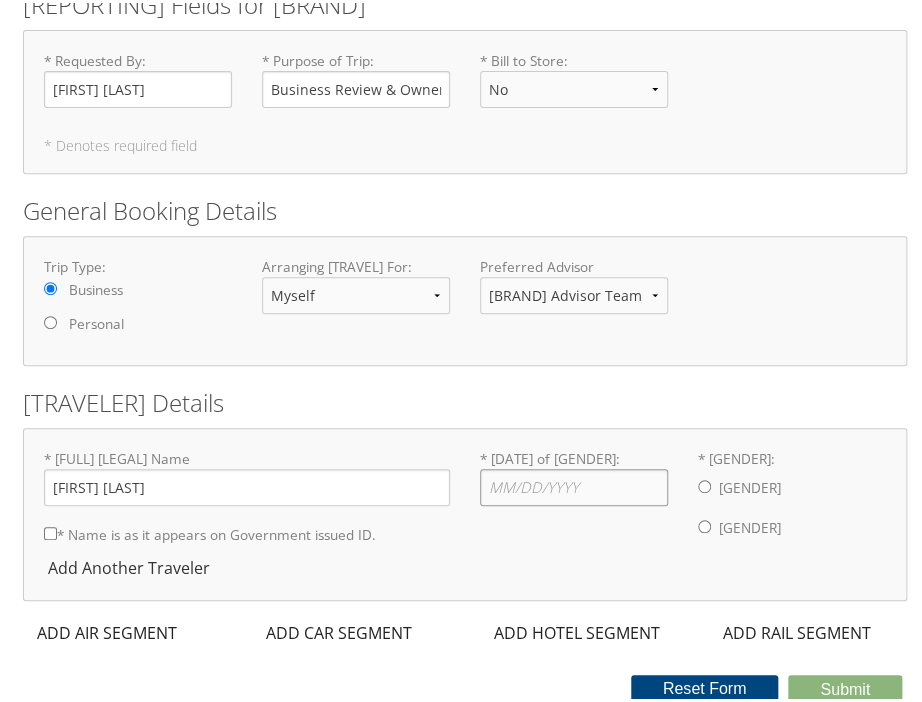 click on "* [DATE] : Invalid Date" at bounding box center [574, 484] 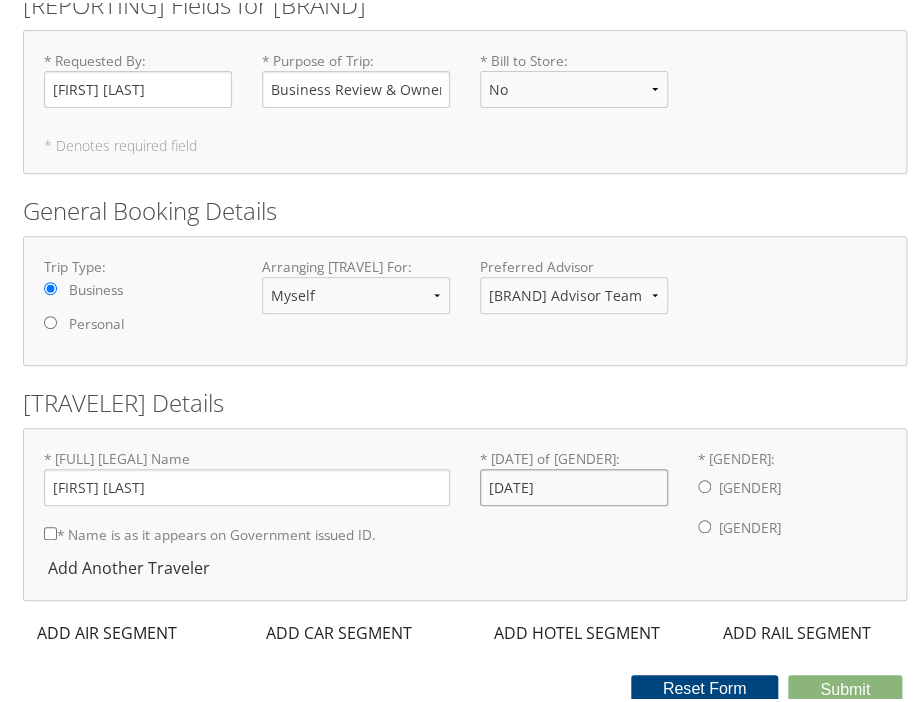type on "[DATE]" 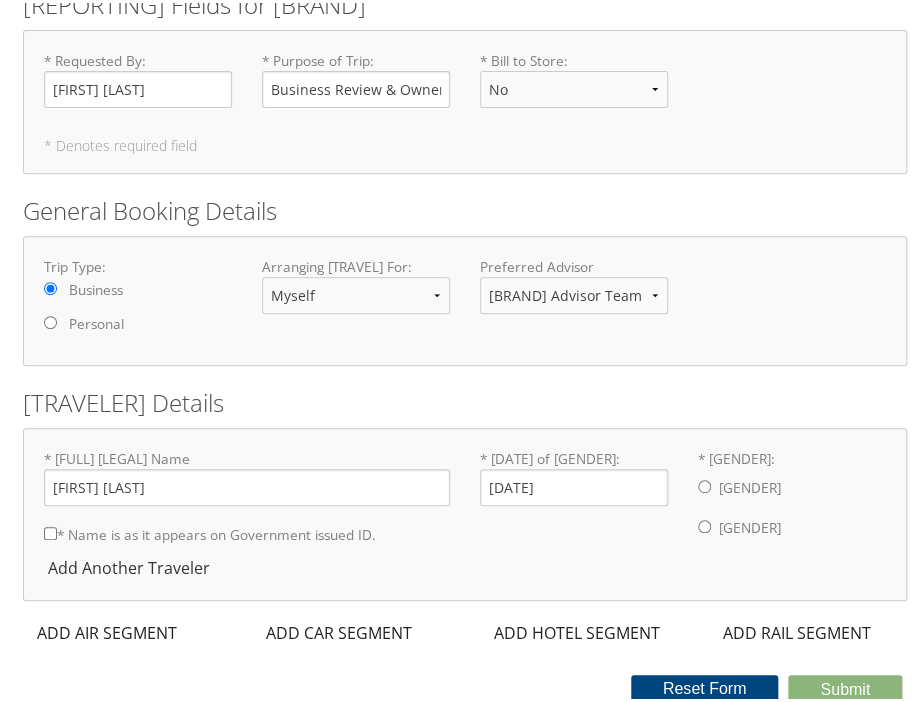 click on "* [GENDER]: [MALE] [FEMALE]" at bounding box center (704, 483) 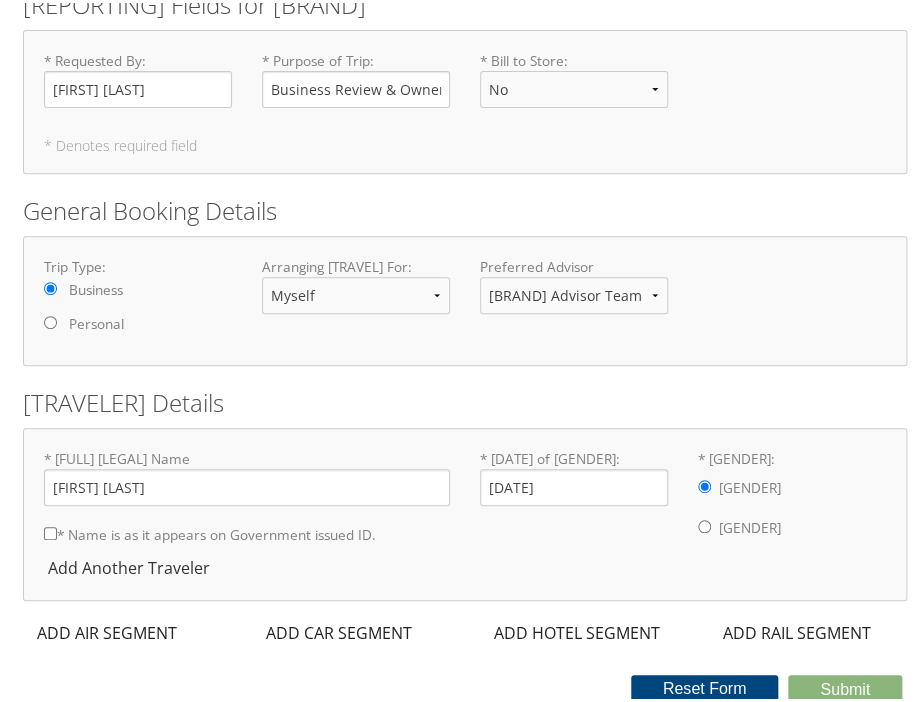 click on "* Name is as it appears on Government issued ID." at bounding box center (50, 530) 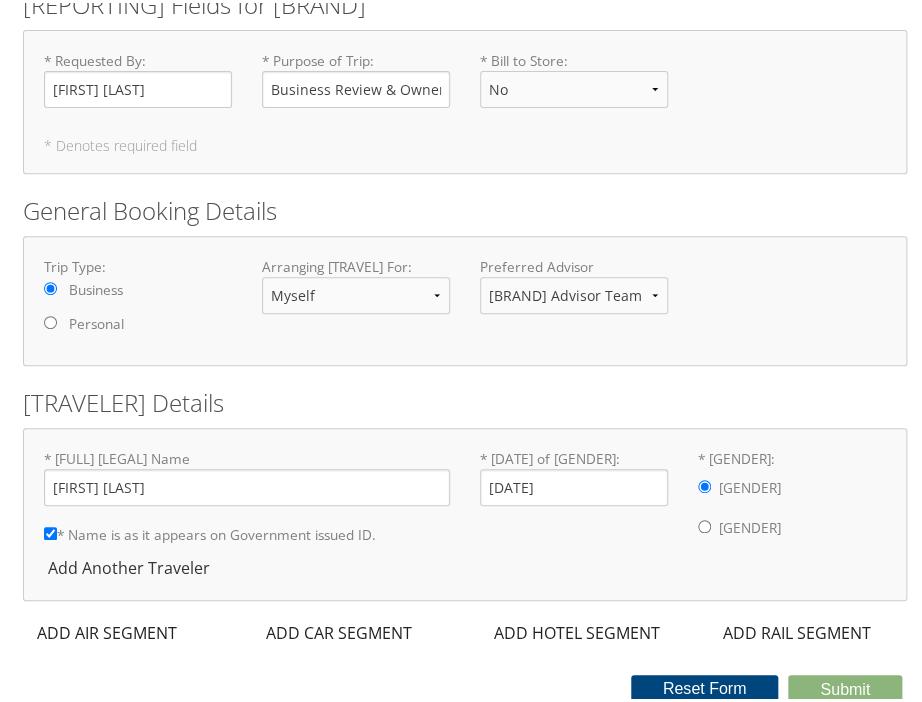 click at bounding box center (33, 630) 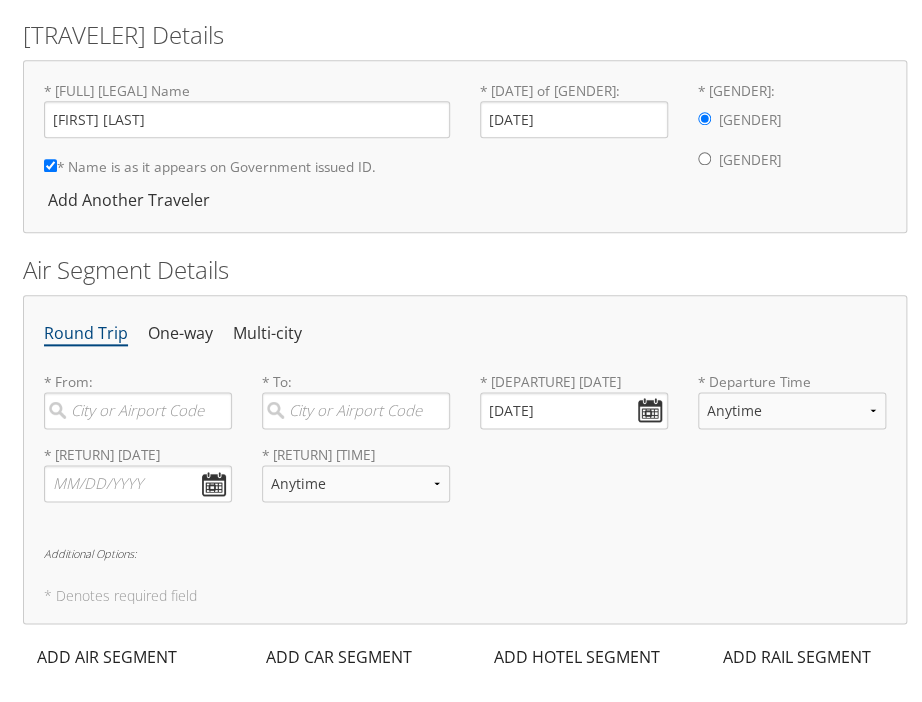scroll, scrollTop: 522, scrollLeft: 0, axis: vertical 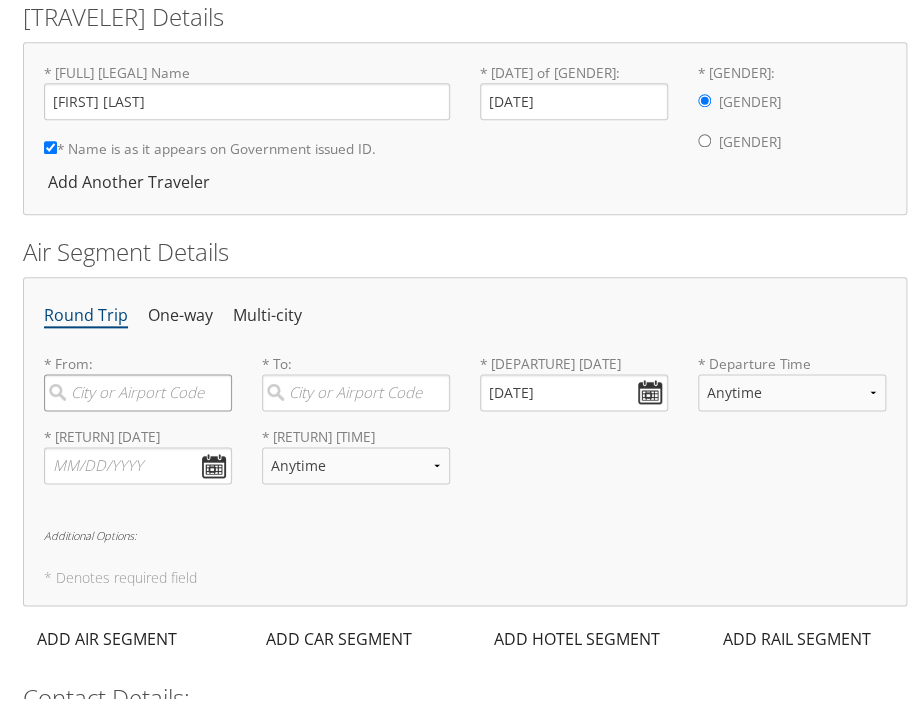 click at bounding box center (138, 389) 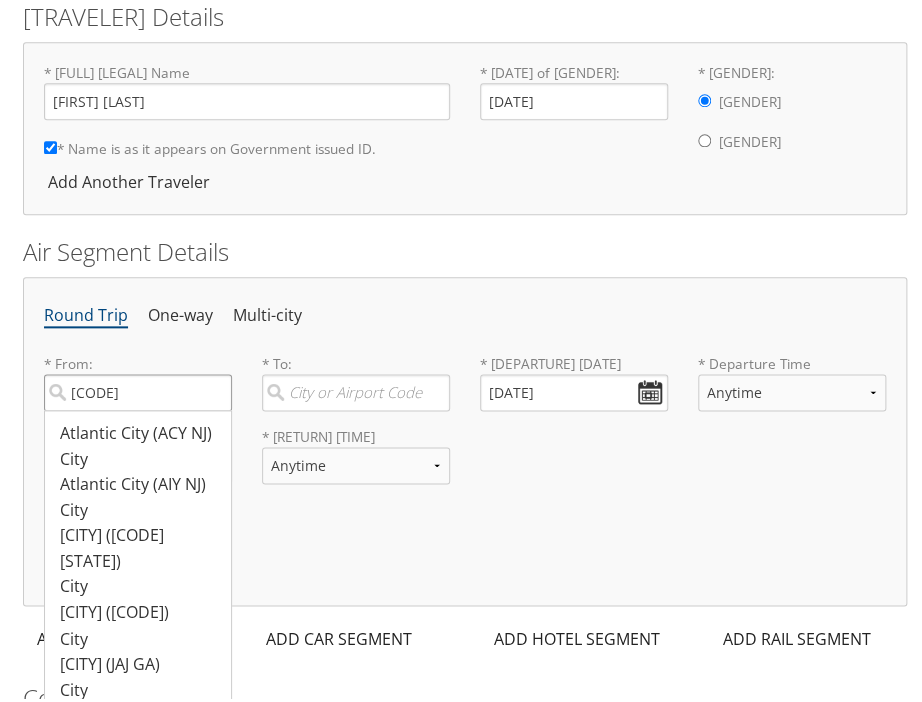 type on "[CODE]" 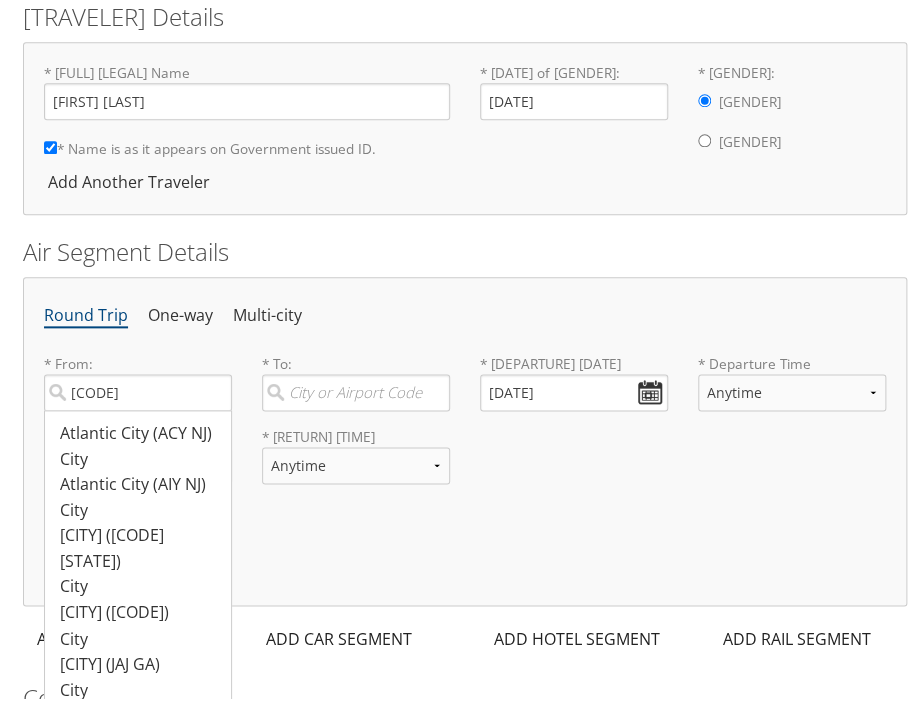 type 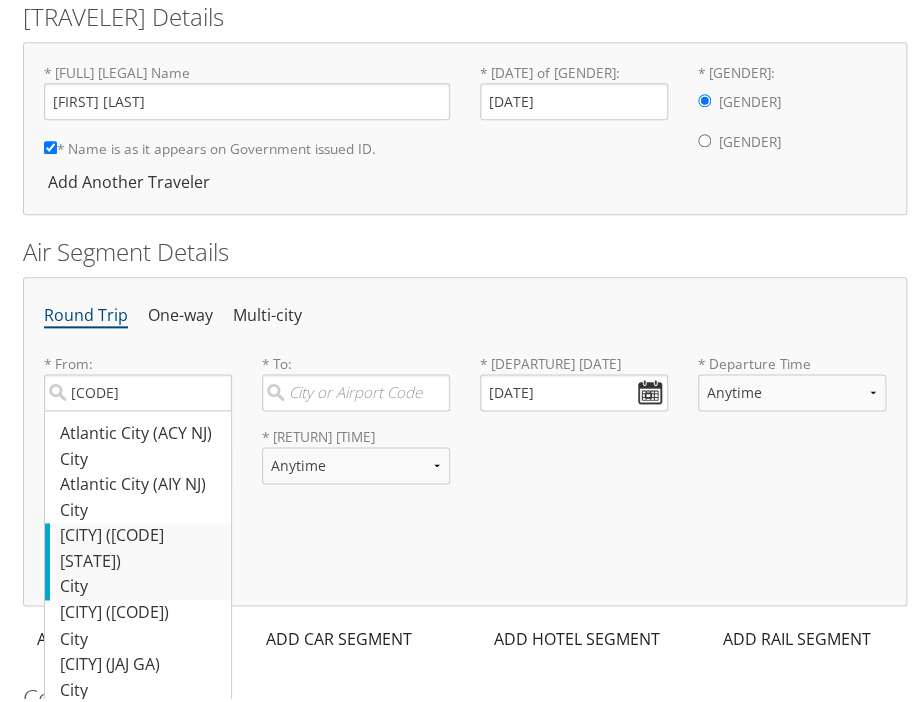 click on "[CITY] (ATL null) City 721 721" at bounding box center (140, 431) 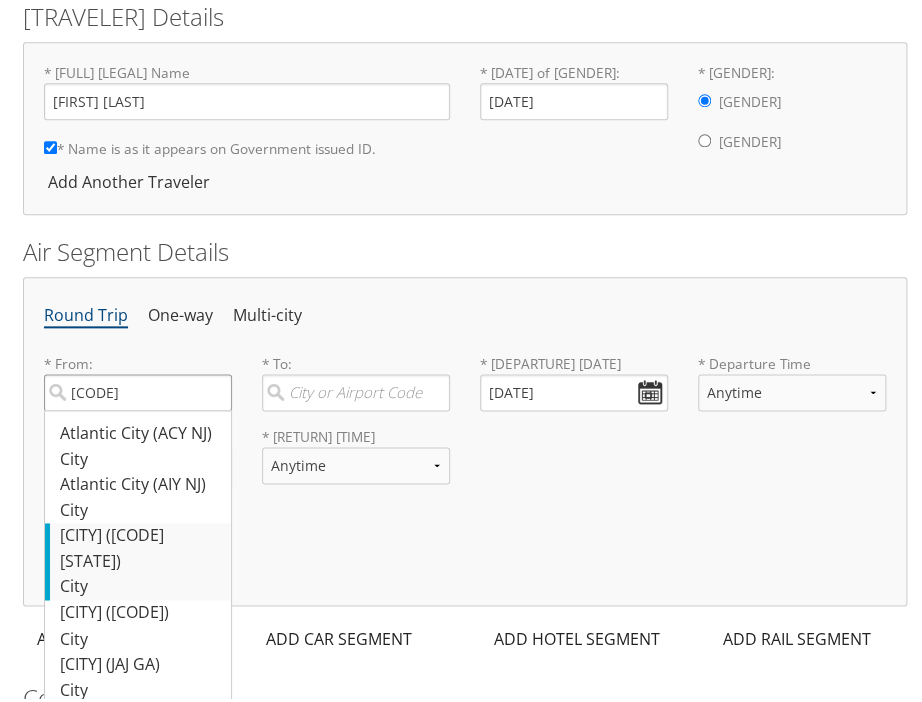 click on "[CODE]" at bounding box center (138, 389) 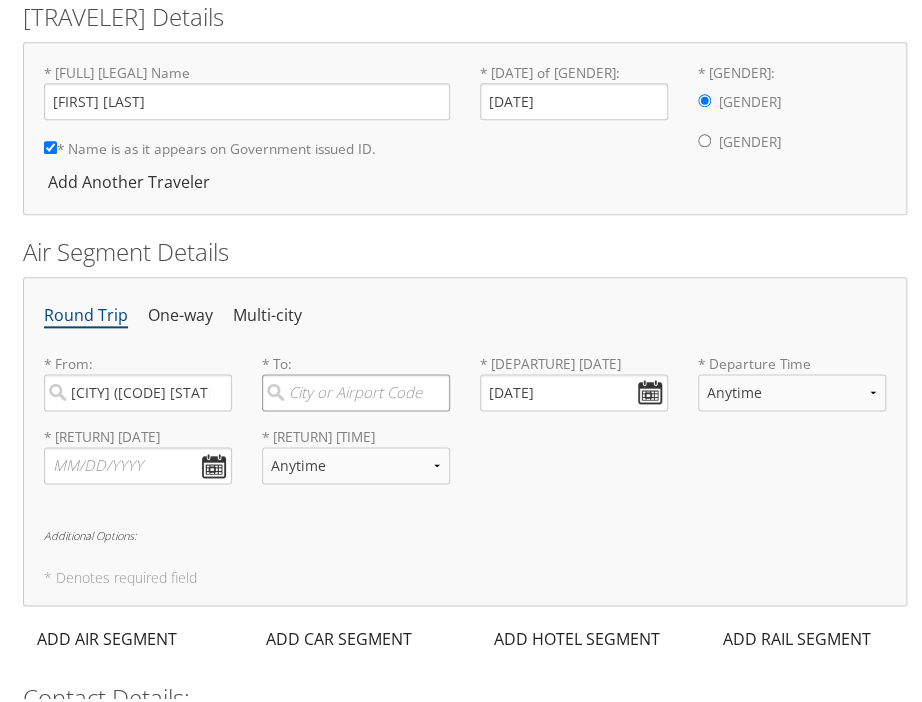 click at bounding box center [356, 389] 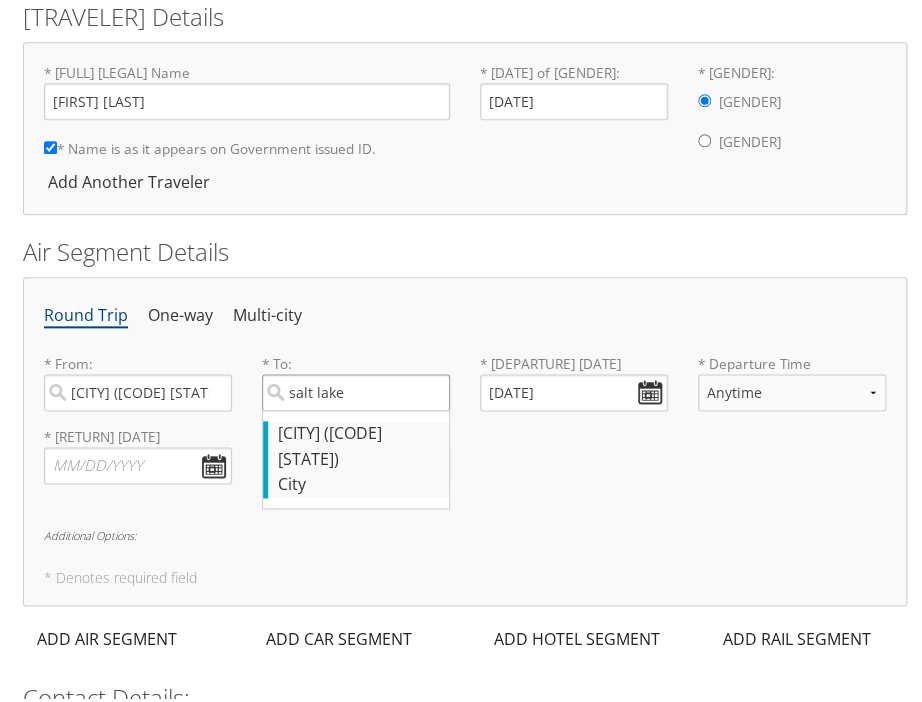 type on "salt lake" 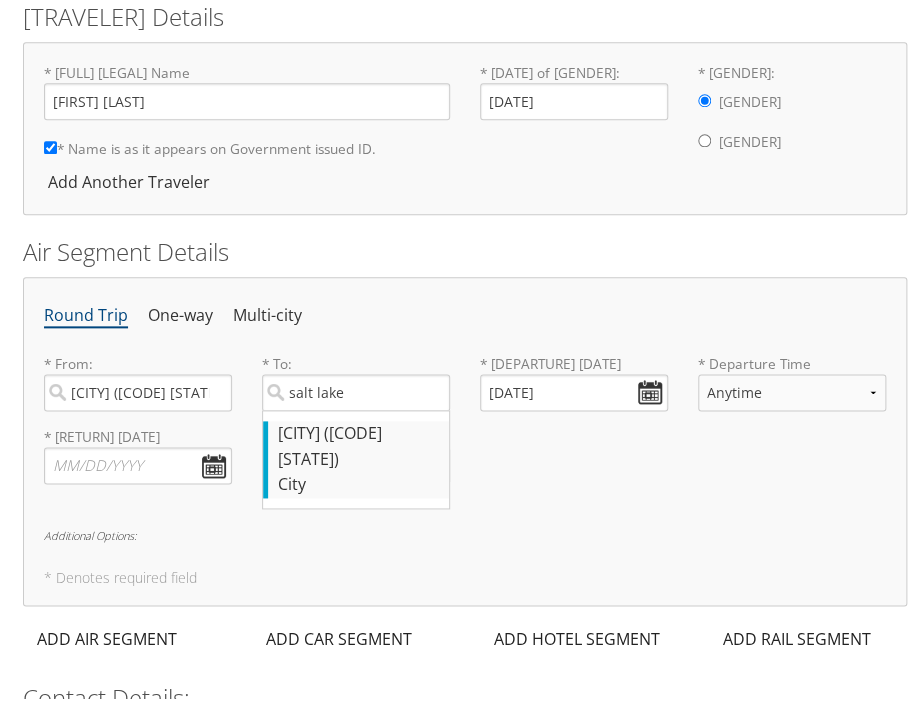 click on "[CITY] ([CODE] [STATE])" at bounding box center [358, 443] 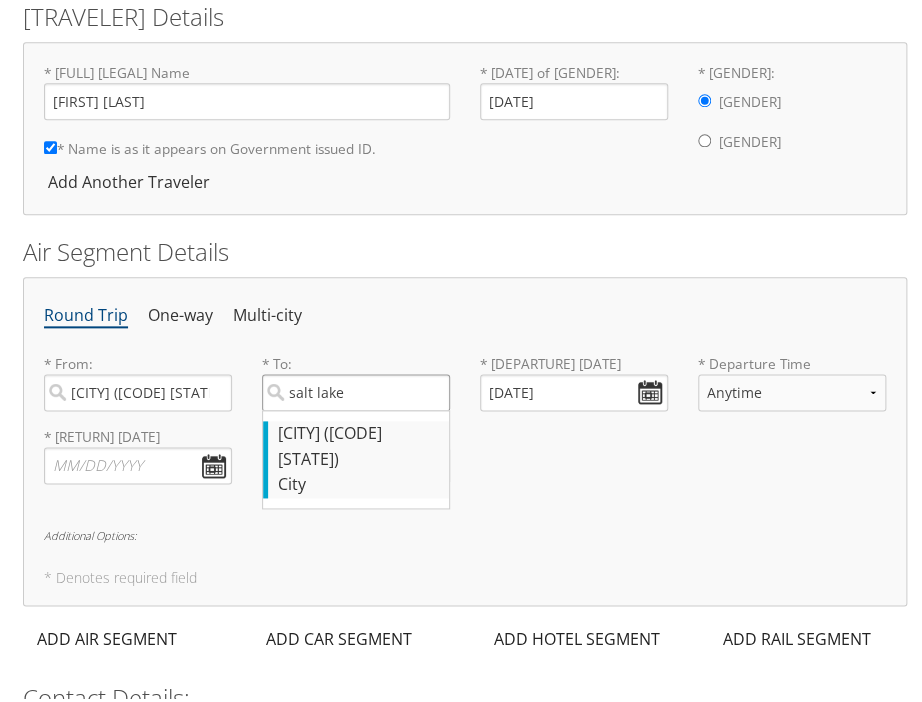 click on "salt lake" at bounding box center (356, 389) 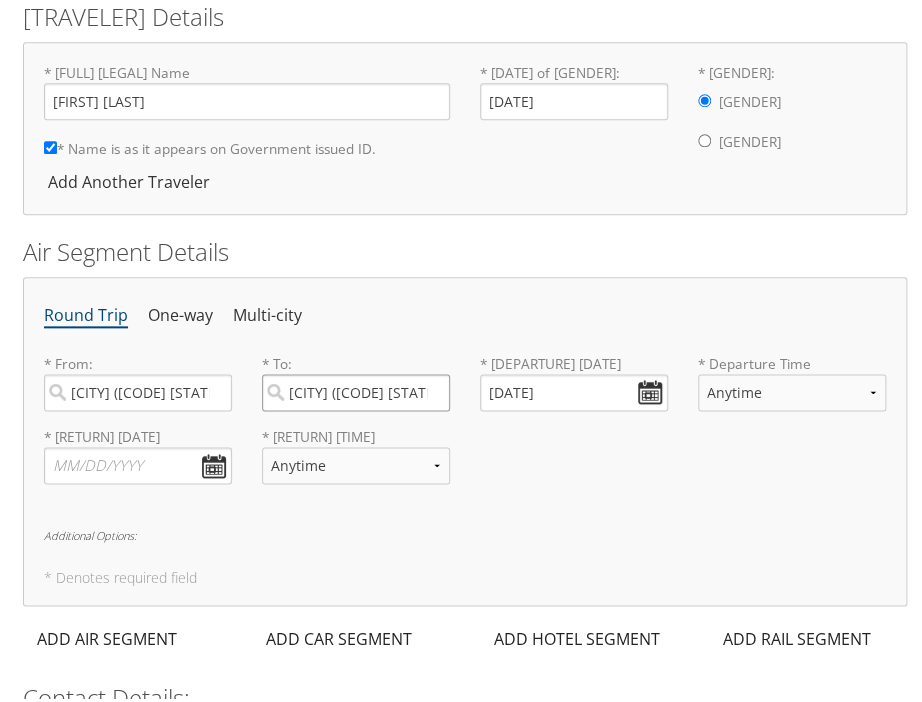 scroll, scrollTop: 0, scrollLeft: 20, axis: horizontal 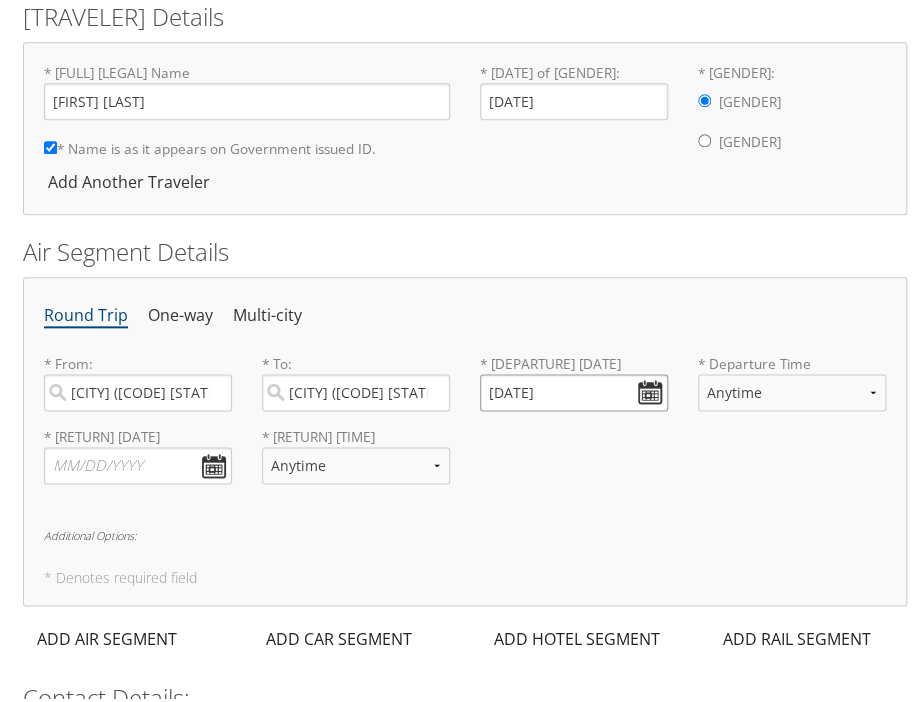 click on "[DATE]" at bounding box center (574, 389) 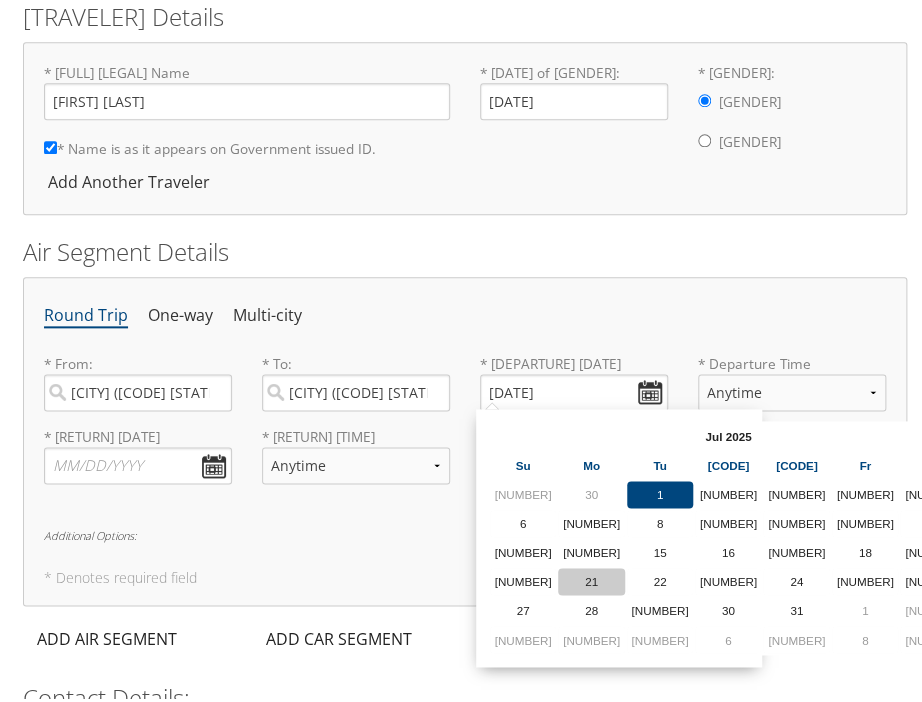 click on "21" at bounding box center (591, 491) 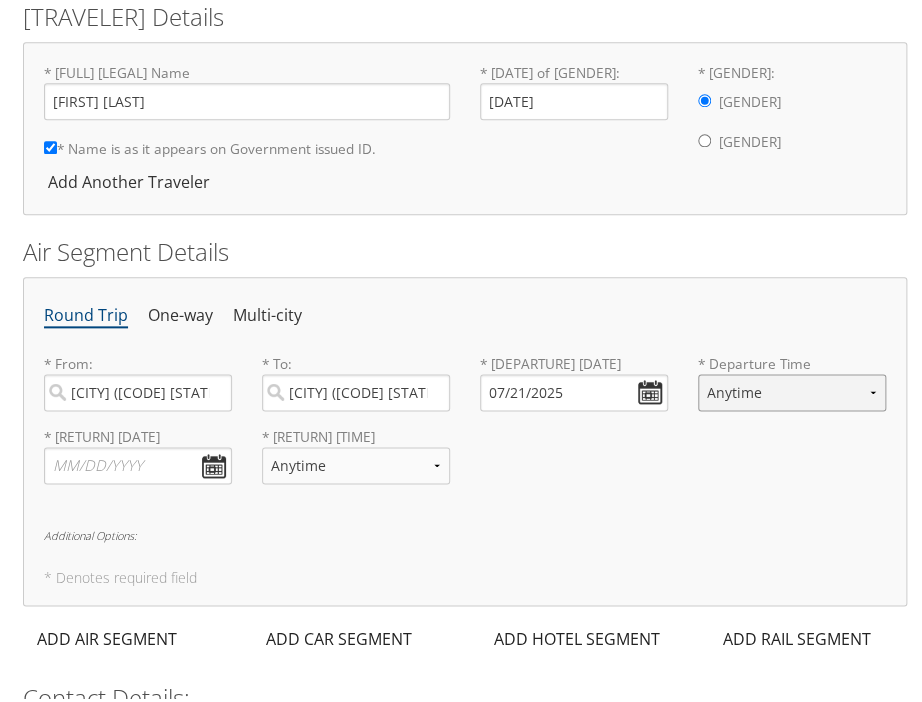 click on "Anytime Early Morning (5AM-7AM) Morning (7AM-12PM) Afternoon (12PM-5PM) Evening (5PM-10PM) Red Eye (10PM-5AM)  12:00 AM   1:00 AM   2:00 AM   3:00 AM   4:00 AM   5:00 AM   6:00 AM   7:00 AM   8:00 AM   9:00 AM   10:00 AM   11:00 AM   12:00 PM (Noon)   1:00 PM   2:00 PM   3:00 PM   4:00 PM   5:00 PM   6:00 PM   7:00 PM   8:00 PM   9:00 PM   10:00 PM   11:00 PM" at bounding box center (792, 389) 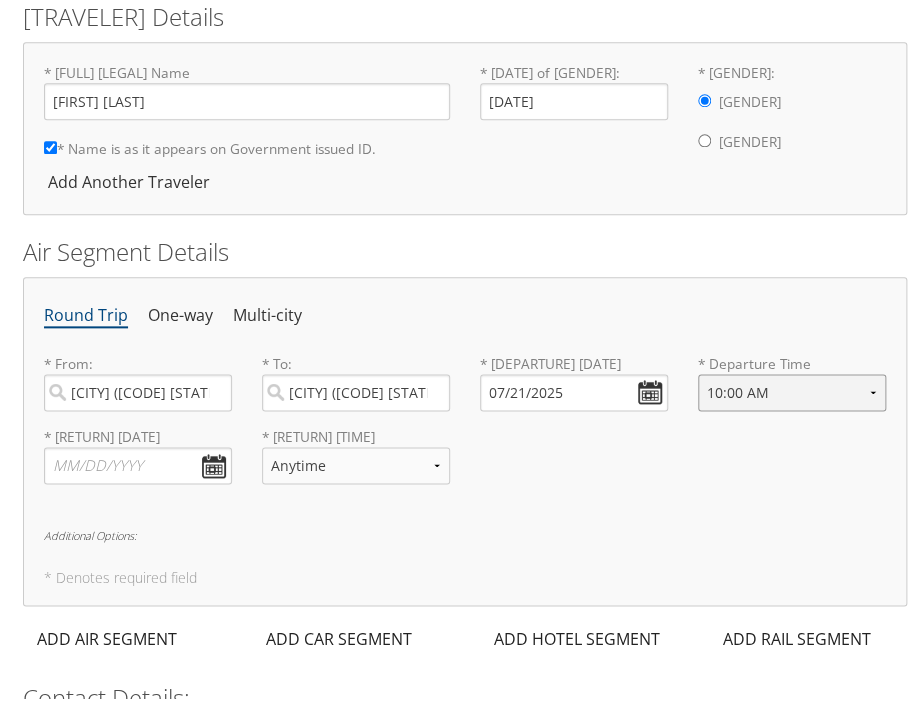 click on "Anytime Early Morning (5AM-7AM) Morning (7AM-12PM) Afternoon (12PM-5PM) Evening (5PM-10PM) Red Eye (10PM-5AM)  12:00 AM   1:00 AM   2:00 AM   3:00 AM   4:00 AM   5:00 AM   6:00 AM   7:00 AM   8:00 AM   9:00 AM   10:00 AM   11:00 AM   12:00 PM (Noon)   1:00 PM   2:00 PM   3:00 PM   4:00 PM   5:00 PM   6:00 PM   7:00 PM   8:00 PM   9:00 PM   10:00 PM   11:00 PM" at bounding box center [792, 389] 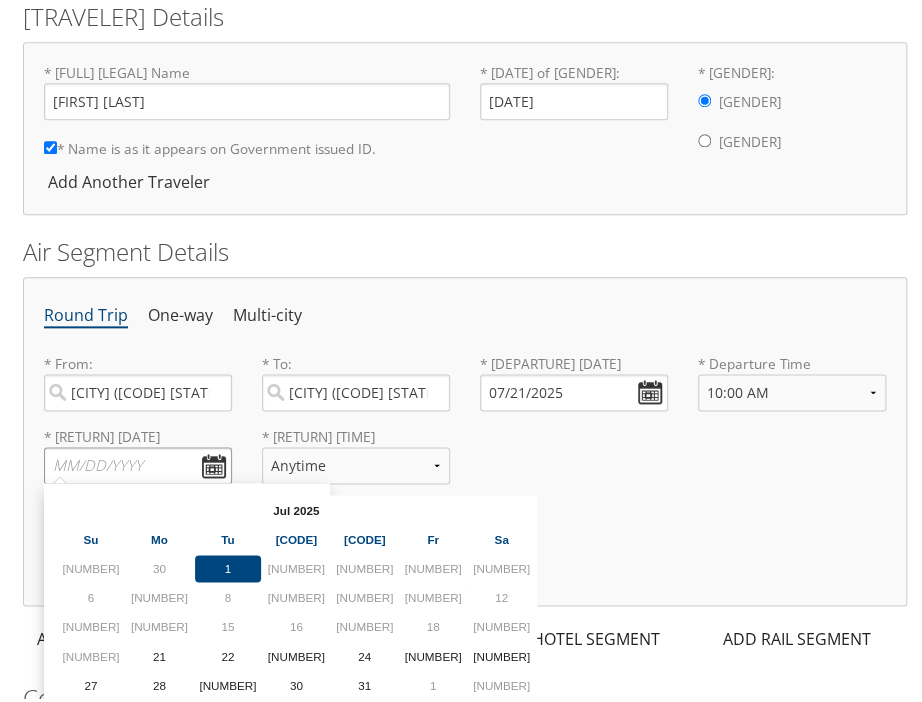 click at bounding box center (138, 462) 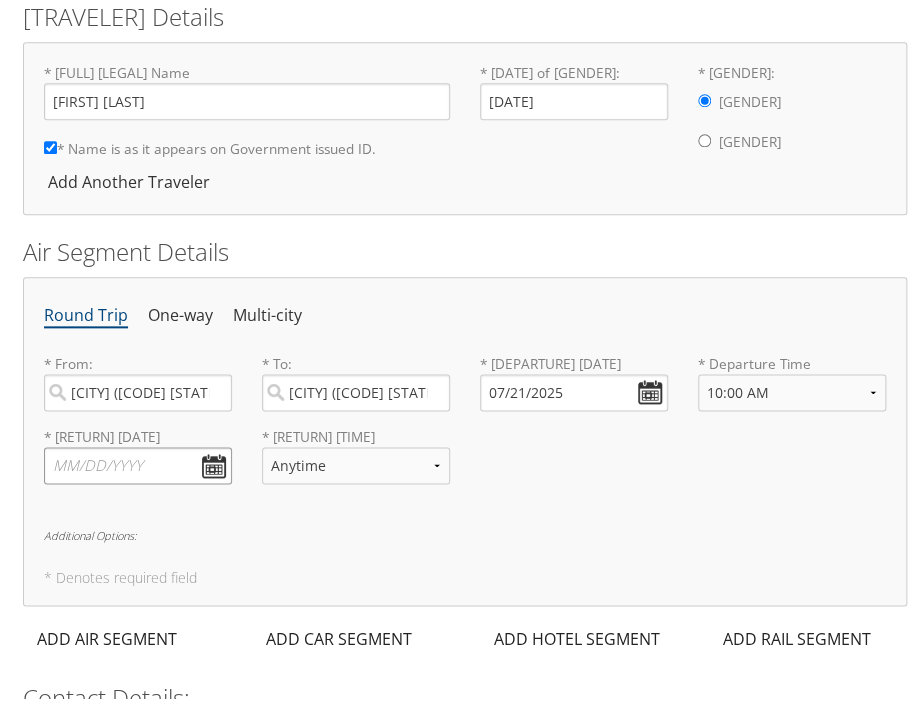 drag, startPoint x: 107, startPoint y: 459, endPoint x: 216, endPoint y: 465, distance: 109.165016 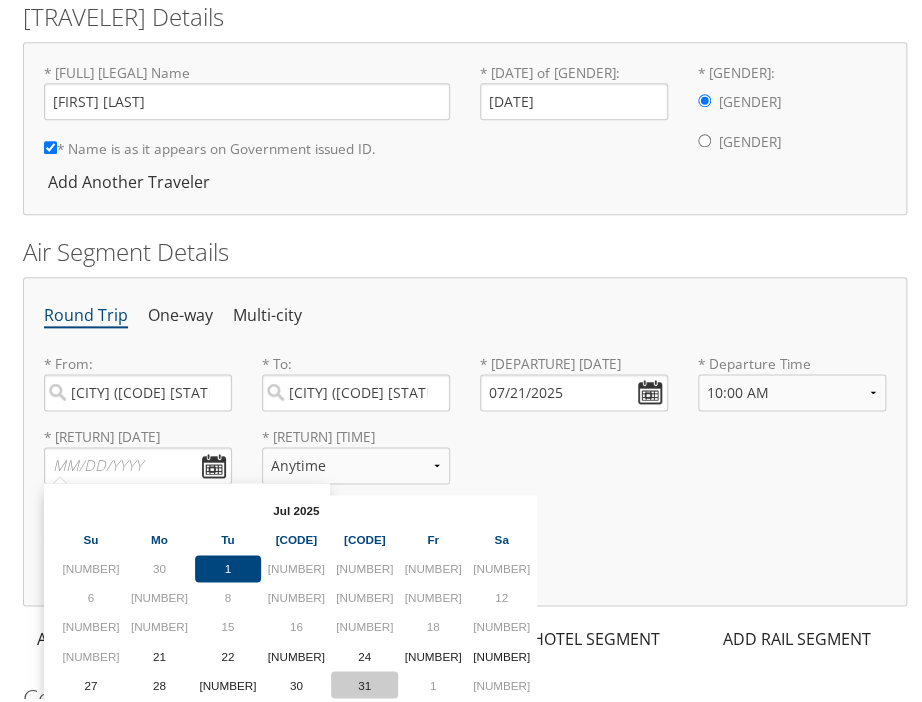 click on "31" at bounding box center (0, 0) 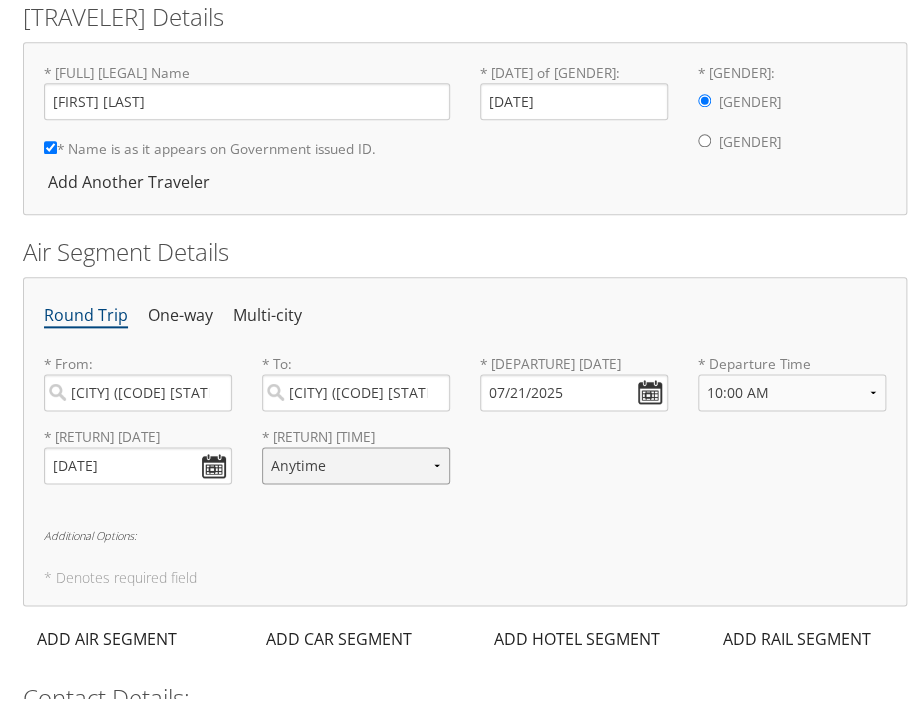 click on "Anytime Early Morning (5AM-7AM) Morning (7AM-12PM) Afternoon (12PM-5PM) Evening (5PM-10PM) Red Eye (10PM-5AM)  12:00 AM   1:00 AM   2:00 AM   3:00 AM   4:00 AM   5:00 AM   6:00 AM   7:00 AM   8:00 AM   9:00 AM   10:00 AM   11:00 AM   12:00 PM (Noon)   1:00 PM   2:00 PM   3:00 PM   4:00 PM   5:00 PM   6:00 PM   7:00 PM   8:00 PM   9:00 PM   10:00 PM   11:00 PM" at bounding box center (356, 462) 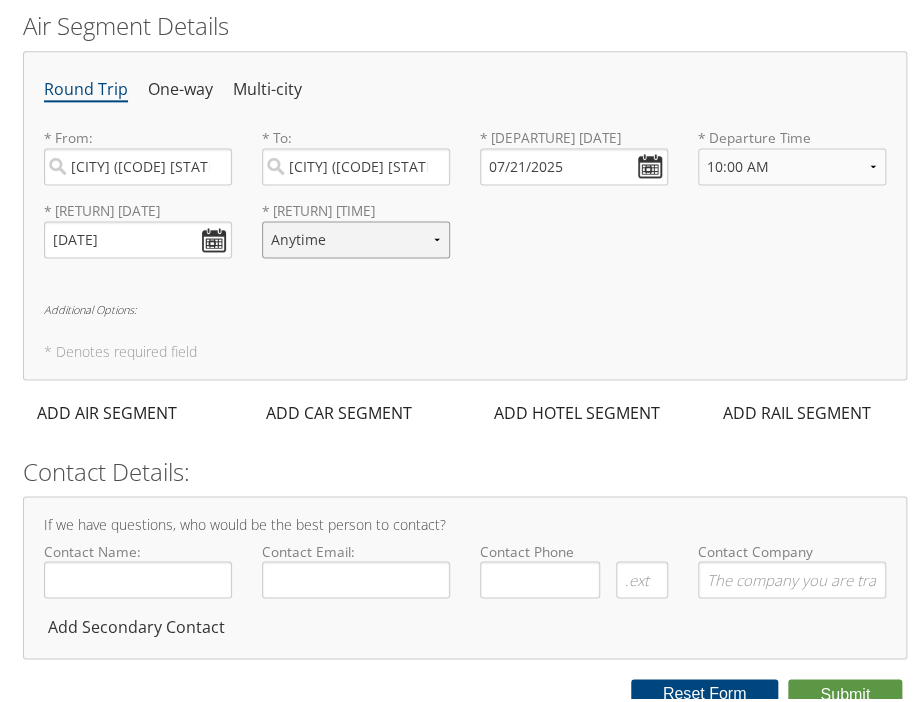 scroll, scrollTop: 753, scrollLeft: 0, axis: vertical 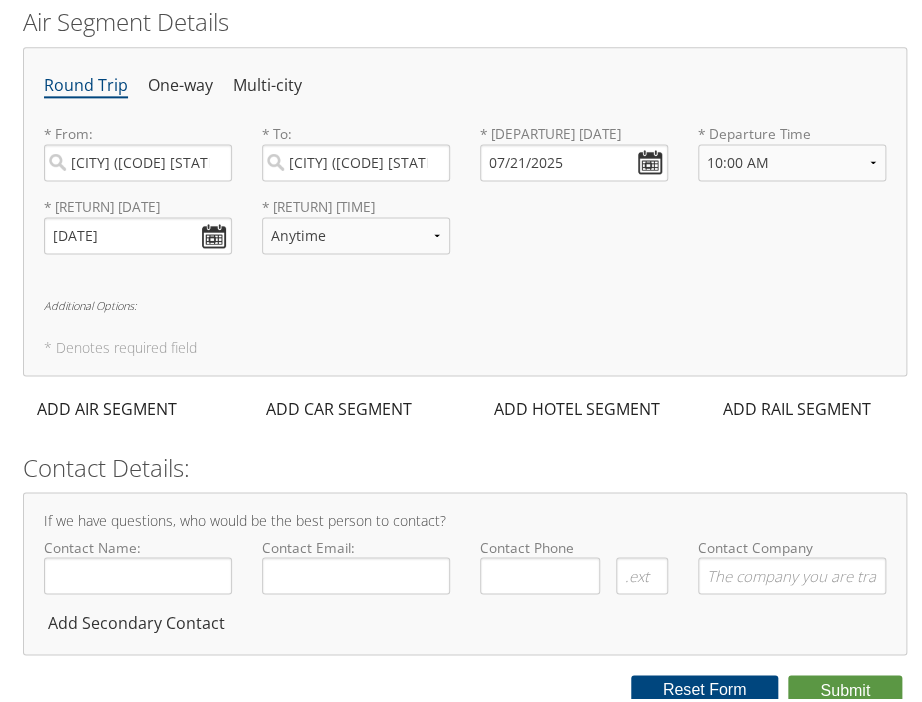 click at bounding box center (33, 405) 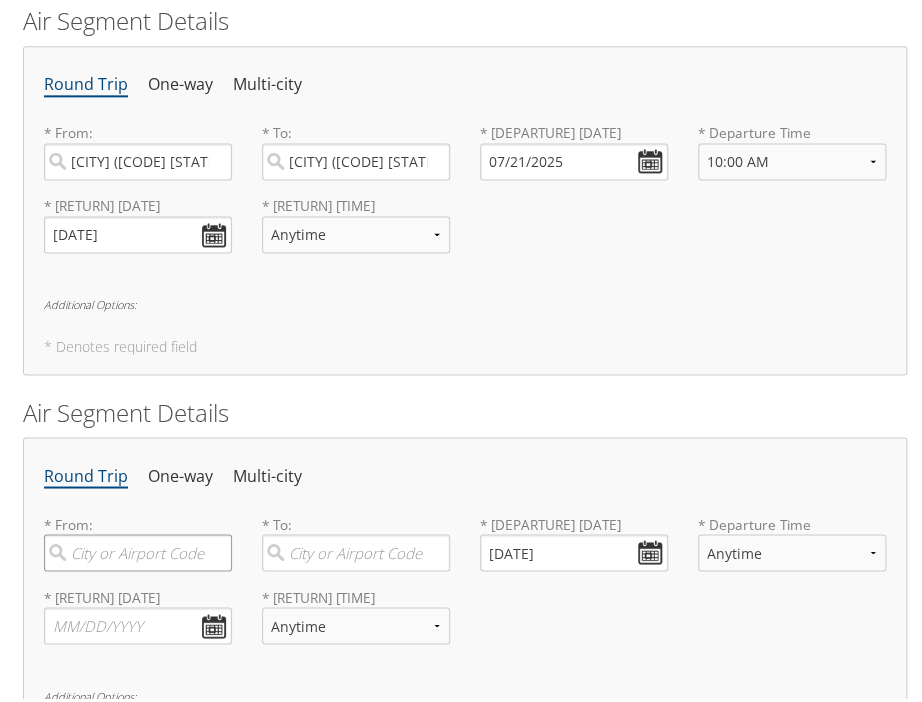 click at bounding box center (138, 549) 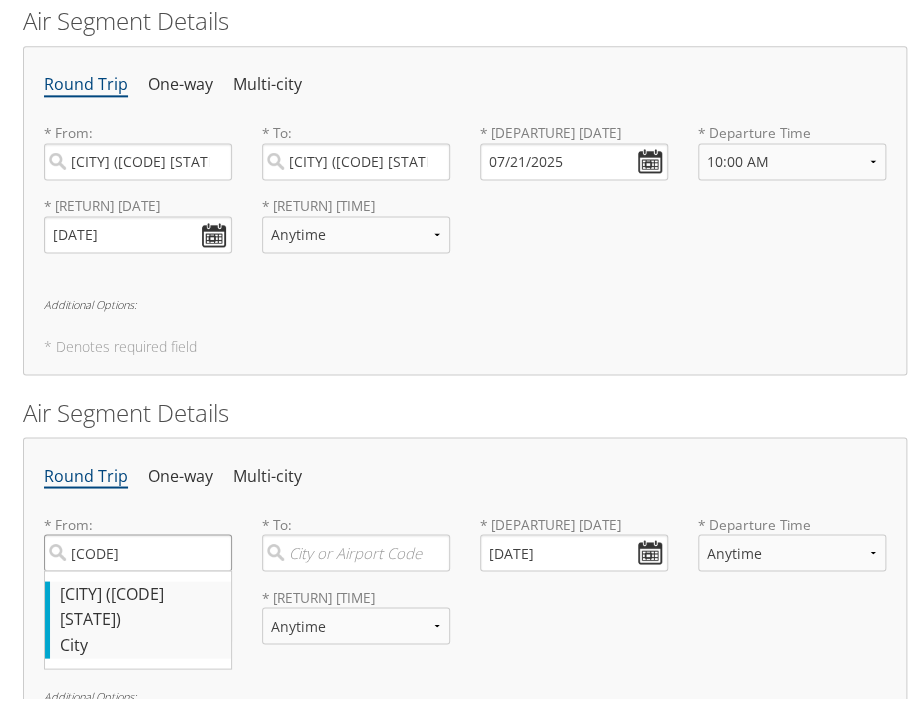 type on "[CODE]" 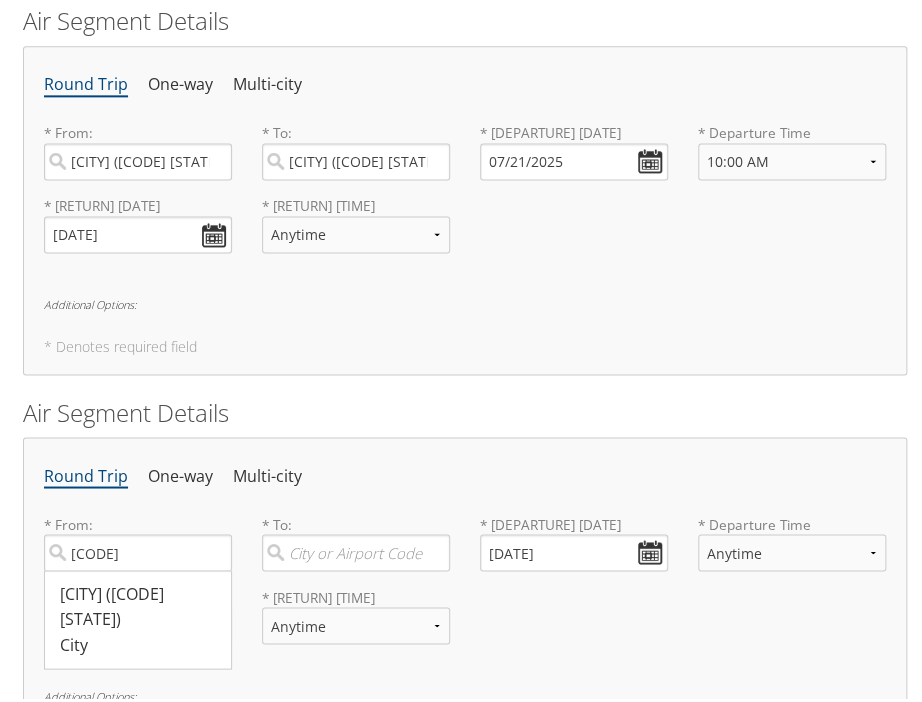 click on "[CITY] ([CODE] [STATE])" at bounding box center (140, 603) 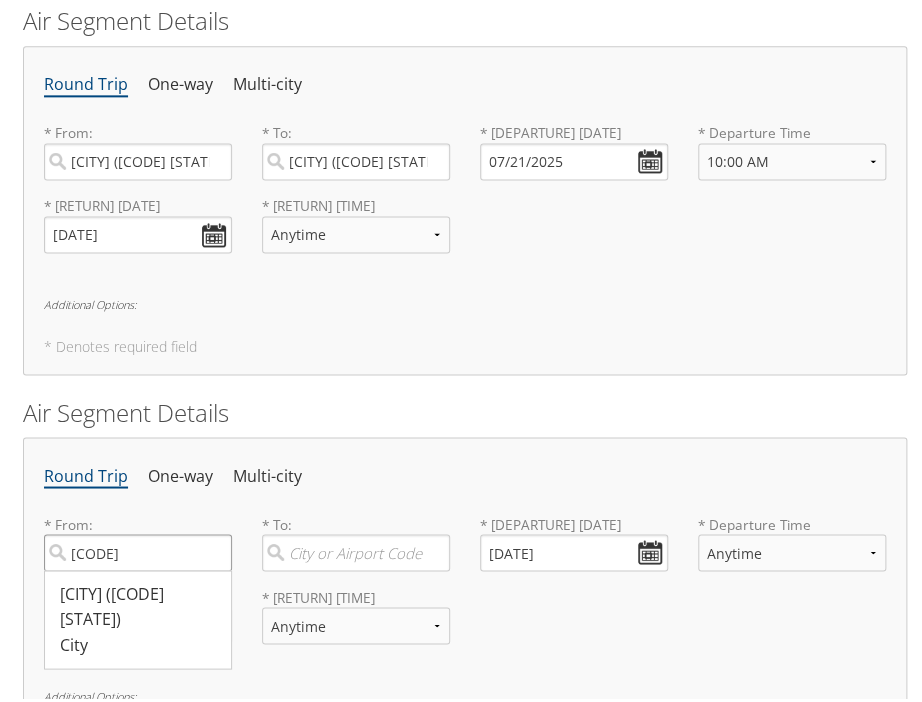 click on "[CODE]" at bounding box center [138, 549] 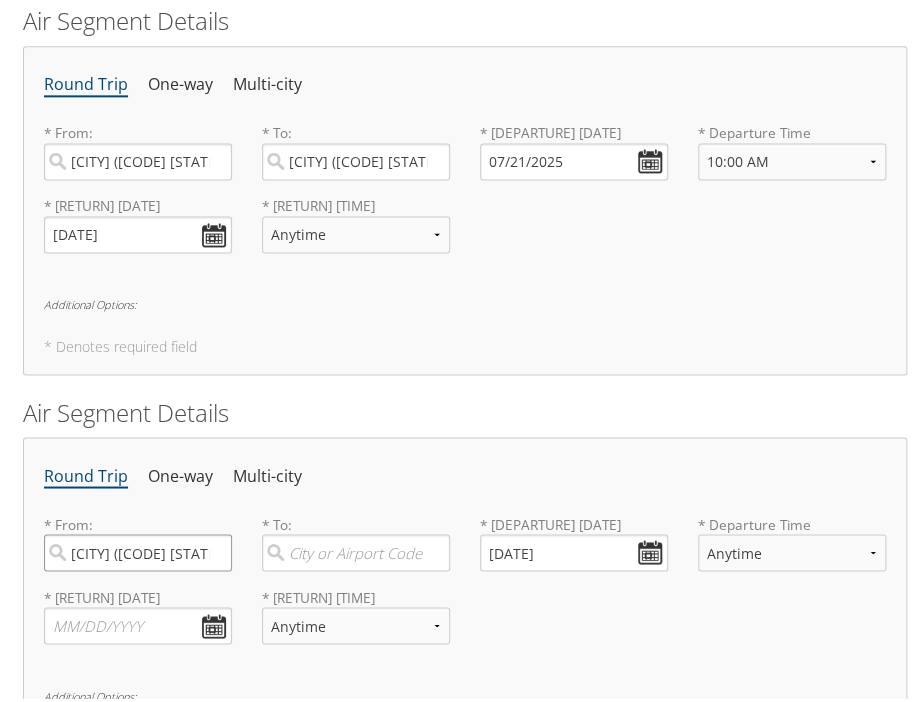scroll, scrollTop: 0, scrollLeft: 20, axis: horizontal 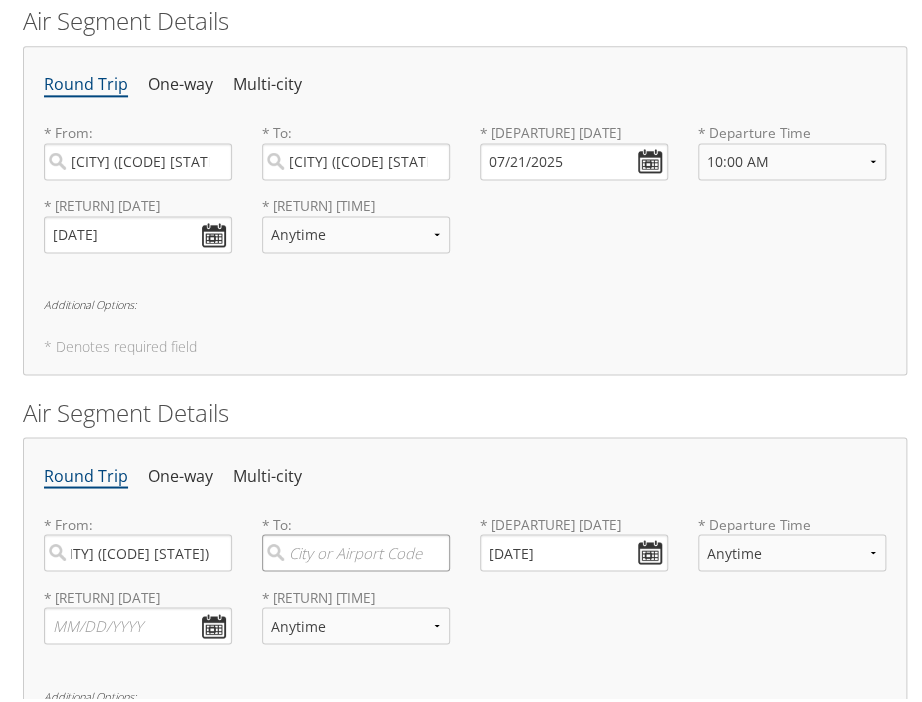 click at bounding box center [356, 549] 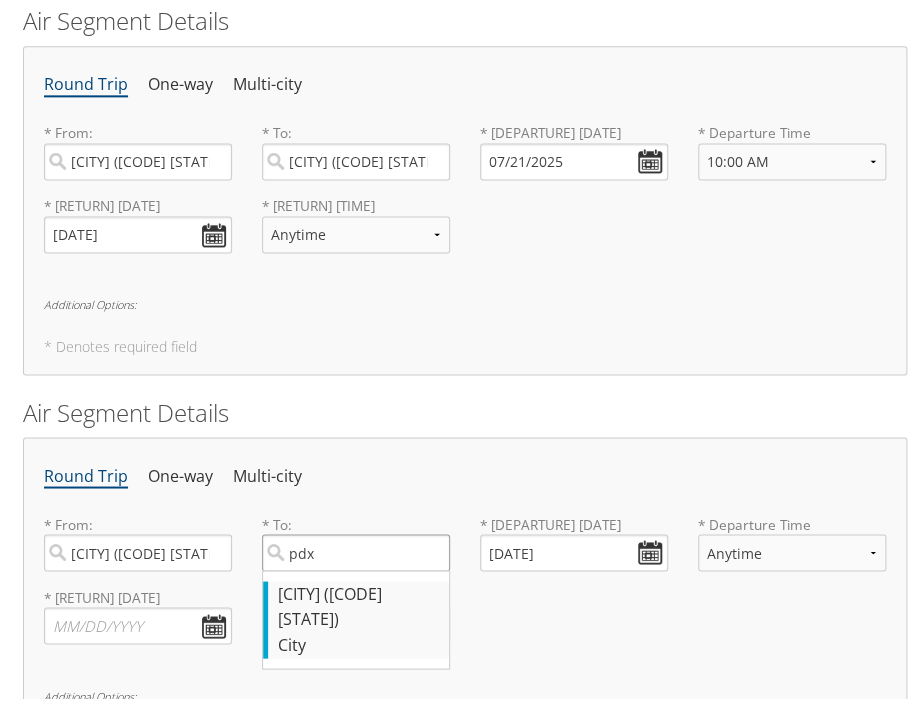 type on "pdx" 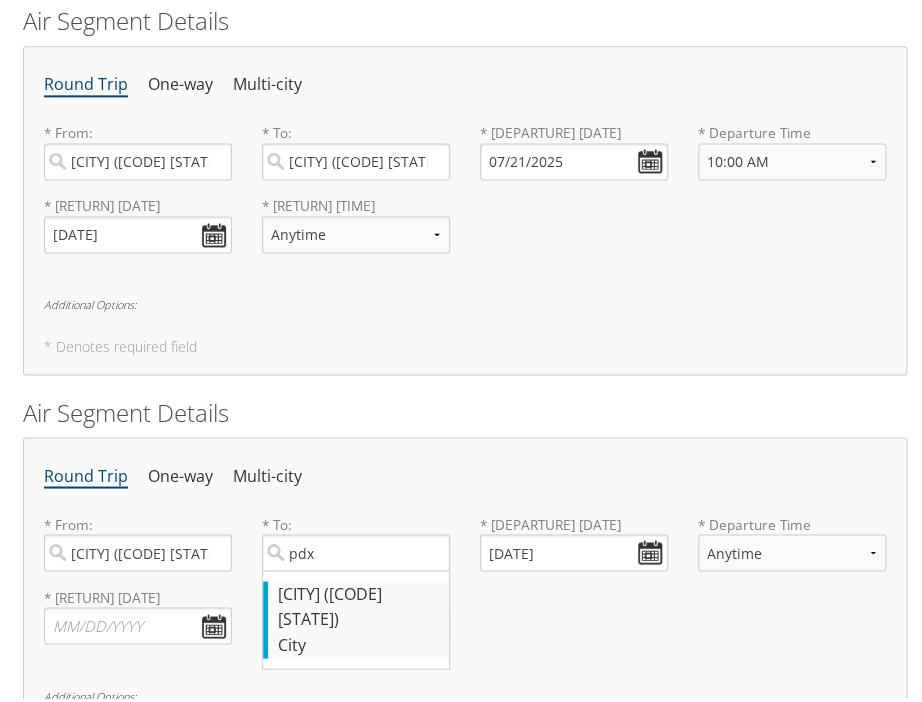 click on "[CITY] (PDX OR)" at bounding box center (358, 603) 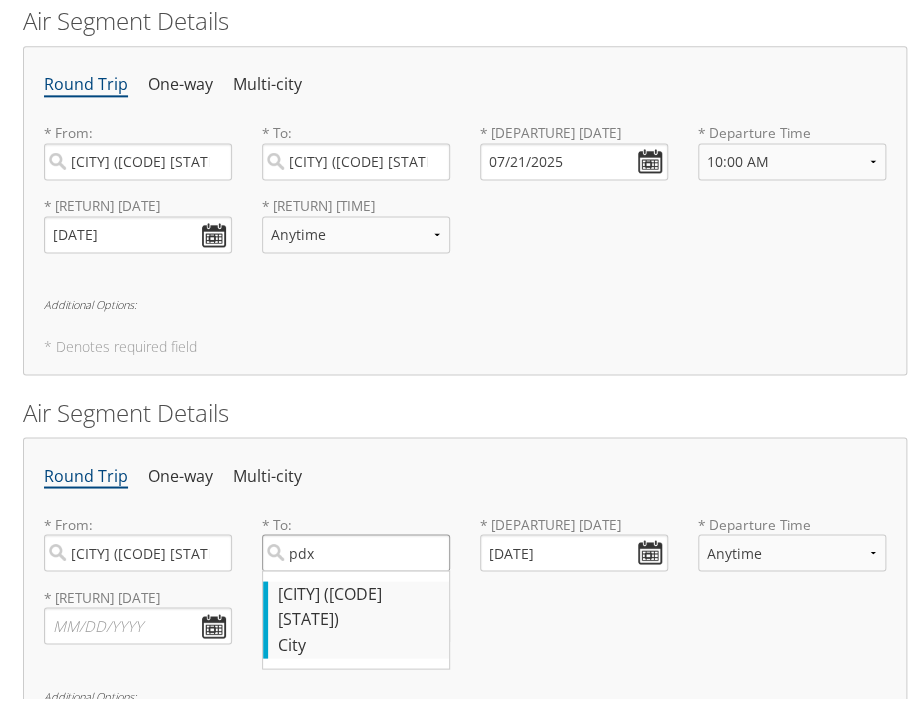 click on "pdx" at bounding box center (356, 549) 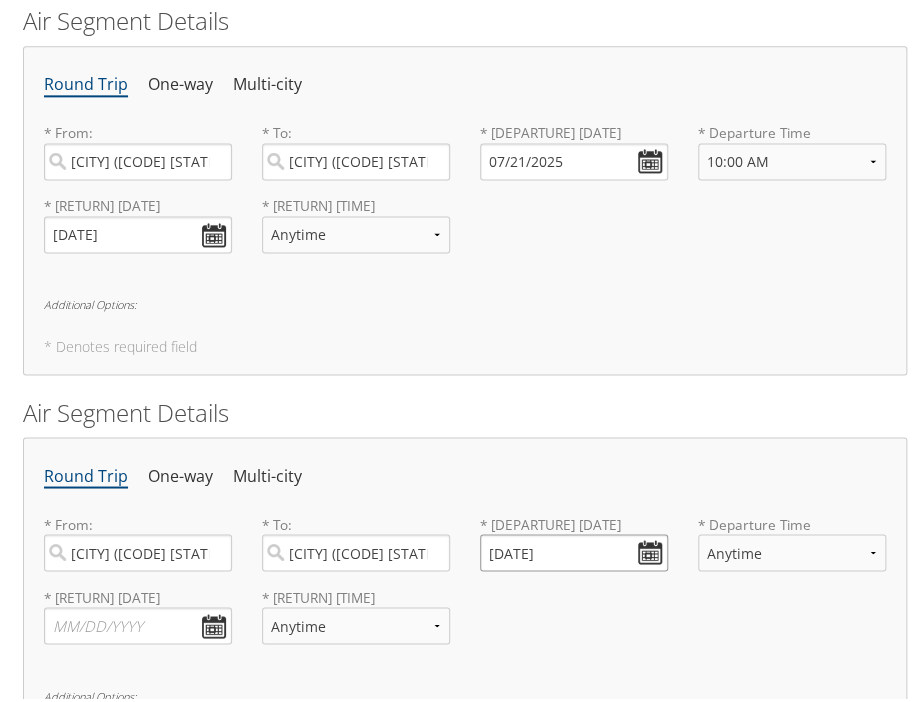 click on "[DATE]" at bounding box center [574, 549] 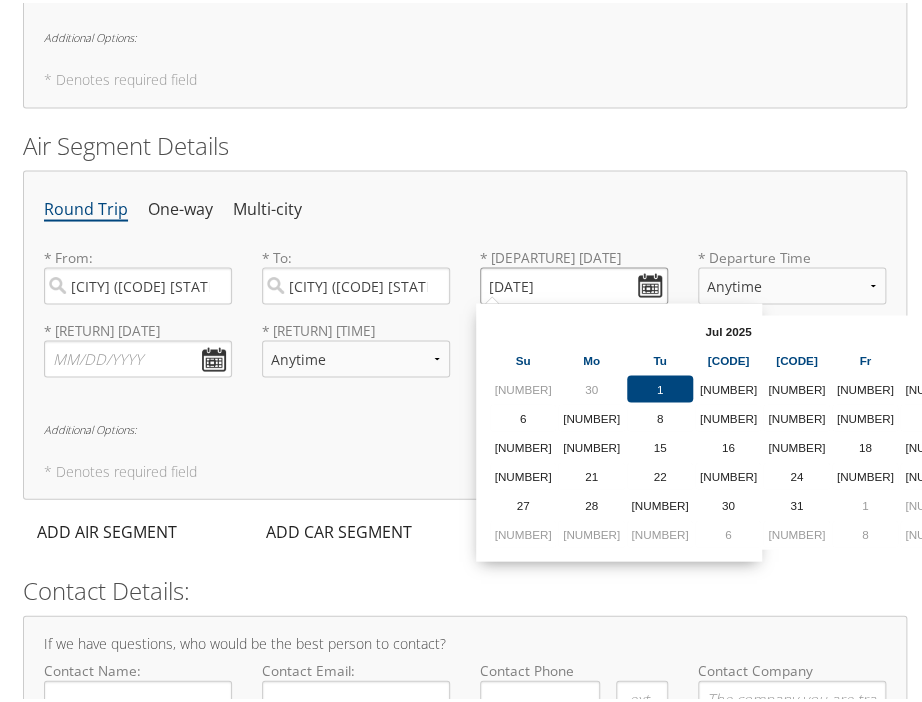 scroll, scrollTop: 1026, scrollLeft: 0, axis: vertical 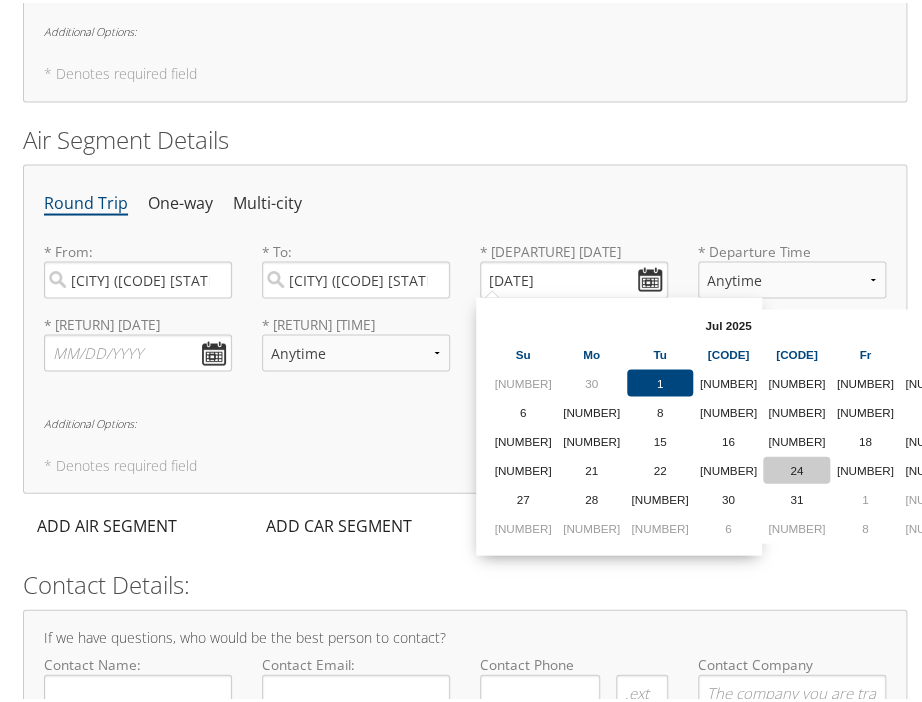 click on "24" at bounding box center (0, 0) 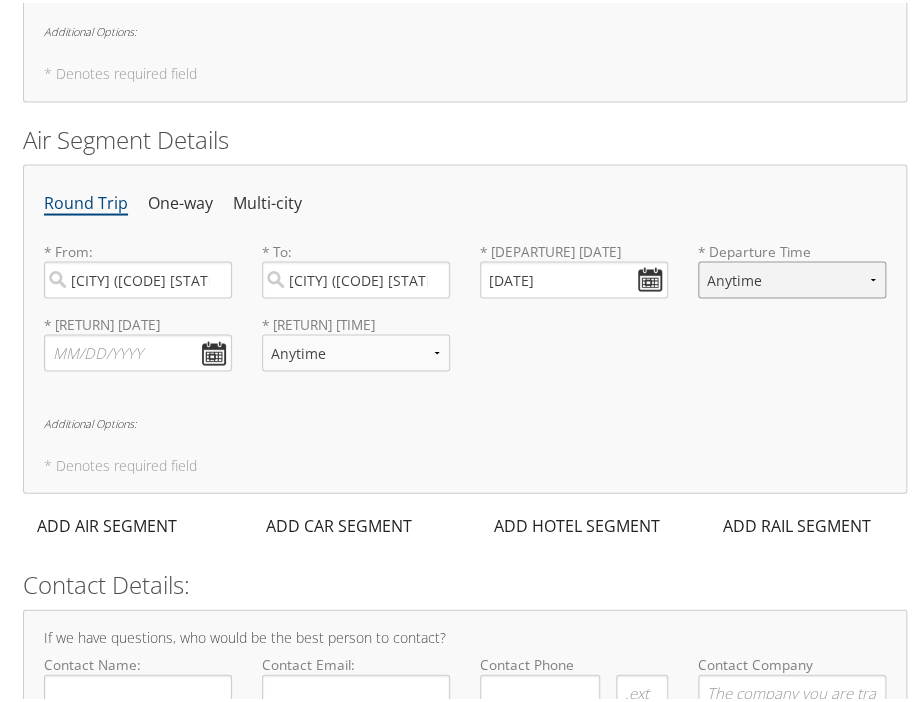 click on "Anytime Early Morning (5AM-7AM) Morning (7AM-12PM) Afternoon (12PM-5PM) Evening (5PM-10PM) Red Eye (10PM-5AM)  12:00 AM   1:00 AM   2:00 AM   3:00 AM   4:00 AM   5:00 AM   6:00 AM   7:00 AM   8:00 AM   9:00 AM   10:00 AM   11:00 AM   12:00 PM (Noon)   1:00 PM   2:00 PM   3:00 PM   4:00 PM   5:00 PM   6:00 PM   7:00 PM   8:00 PM   9:00 PM   10:00 PM   11:00 PM" at bounding box center [792, 276] 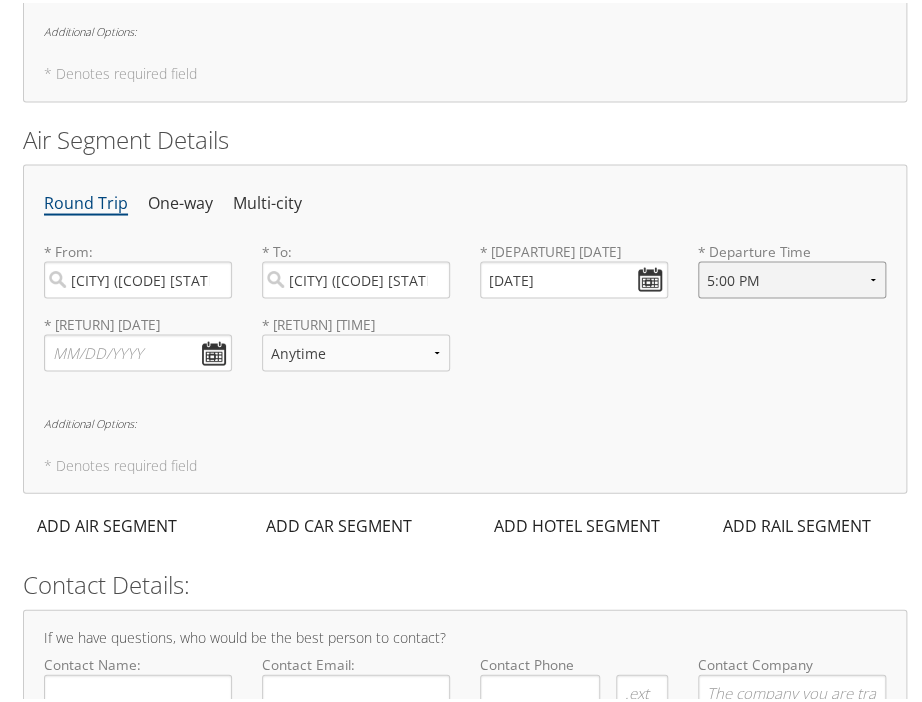 click on "Anytime Early Morning (5AM-7AM) Morning (7AM-12PM) Afternoon (12PM-5PM) Evening (5PM-10PM) Red Eye (10PM-5AM)  12:00 AM   1:00 AM   2:00 AM   3:00 AM   4:00 AM   5:00 AM   6:00 AM   7:00 AM   8:00 AM   9:00 AM   10:00 AM   11:00 AM   12:00 PM (Noon)   1:00 PM   2:00 PM   3:00 PM   4:00 PM   5:00 PM   6:00 PM   7:00 PM   8:00 PM   9:00 PM   10:00 PM   11:00 PM" at bounding box center (792, 276) 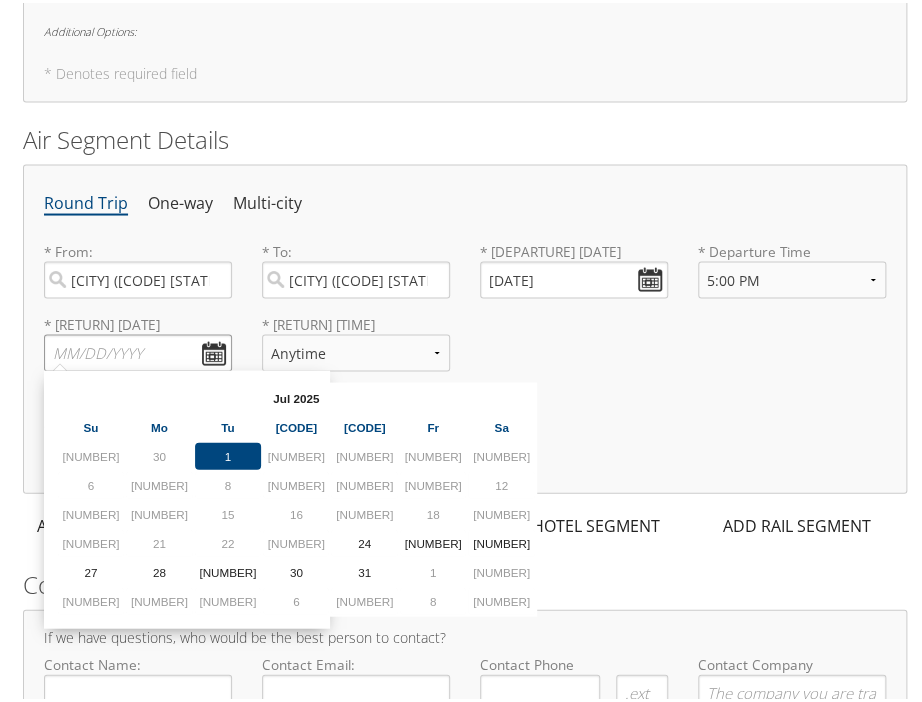 click at bounding box center (138, 349) 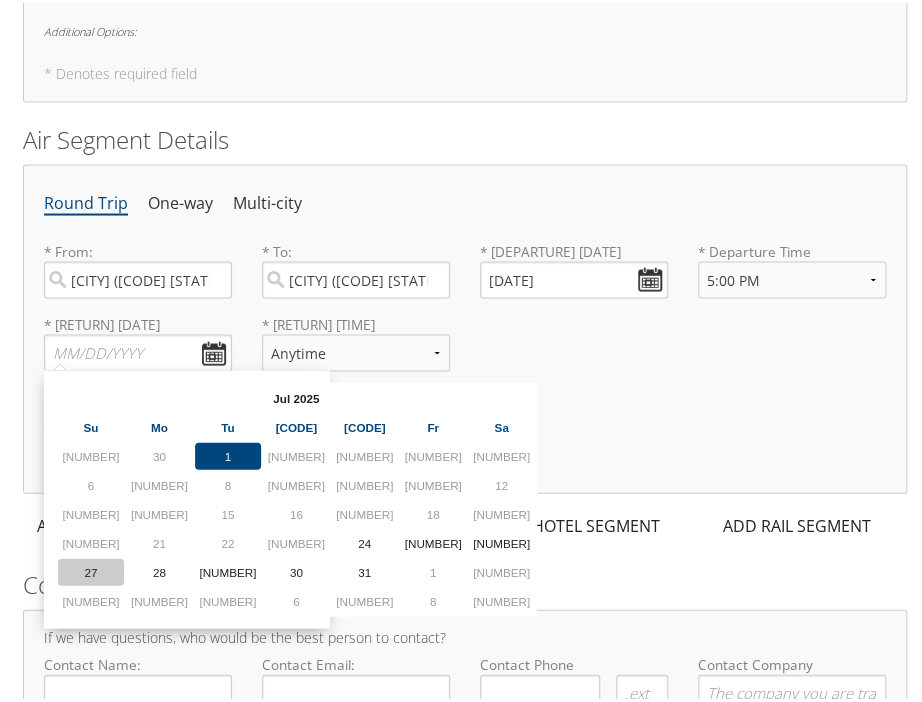 click on "27" at bounding box center (0, 0) 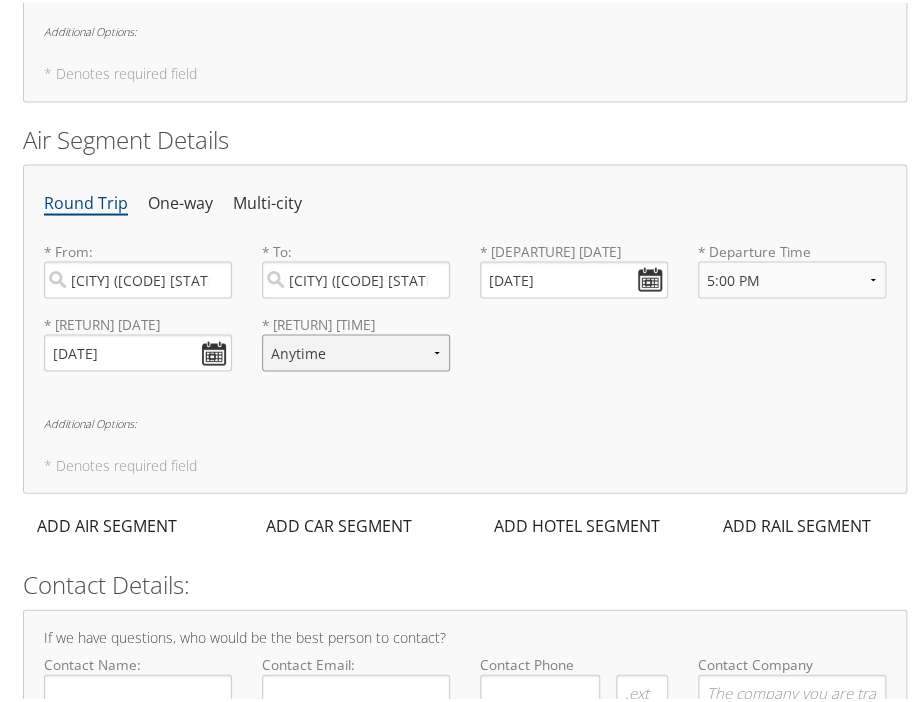 click on "Anytime Early Morning (5AM-7AM) Morning (7AM-12PM) Afternoon (12PM-5PM) Evening (5PM-10PM) Red Eye (10PM-5AM)  12:00 AM   1:00 AM   2:00 AM   3:00 AM   4:00 AM   5:00 AM   6:00 AM   7:00 AM   8:00 AM   9:00 AM   10:00 AM   11:00 AM   12:00 PM (Noon)   1:00 PM   2:00 PM   3:00 PM   4:00 PM   5:00 PM   6:00 PM   7:00 PM   8:00 PM   9:00 PM   10:00 PM   11:00 PM" at bounding box center [356, 349] 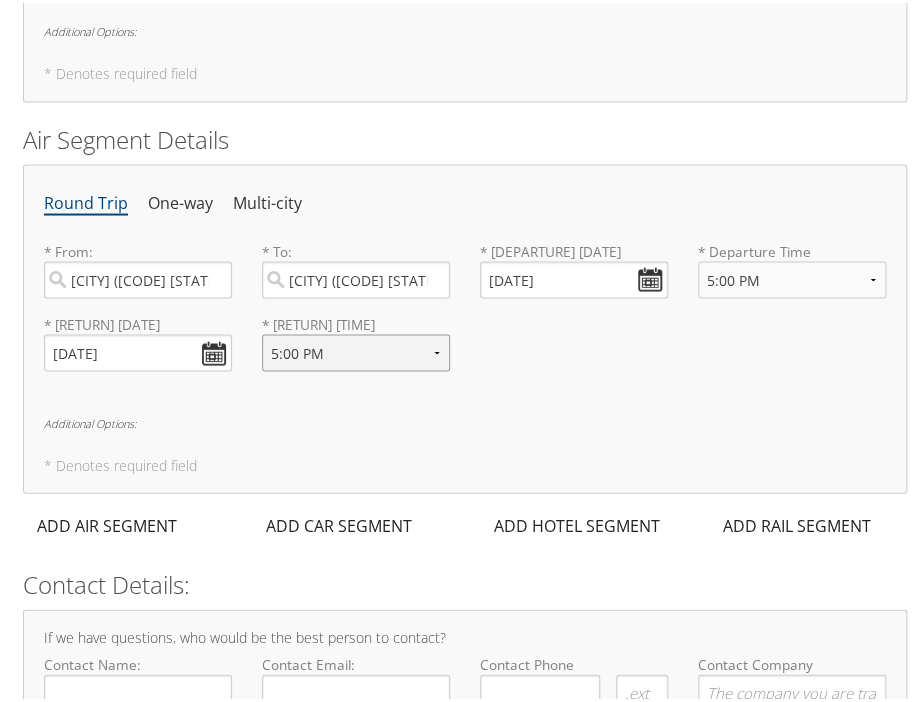 click on "Anytime Early Morning (5AM-7AM) Morning (7AM-12PM) Afternoon (12PM-5PM) Evening (5PM-10PM) Red Eye (10PM-5AM)  12:00 AM   1:00 AM   2:00 AM   3:00 AM   4:00 AM   5:00 AM   6:00 AM   7:00 AM   8:00 AM   9:00 AM   10:00 AM   11:00 AM   12:00 PM (Noon)   1:00 PM   2:00 PM   3:00 PM   4:00 PM   5:00 PM   6:00 PM   7:00 PM   8:00 PM   9:00 PM   10:00 PM   11:00 PM" at bounding box center [356, 349] 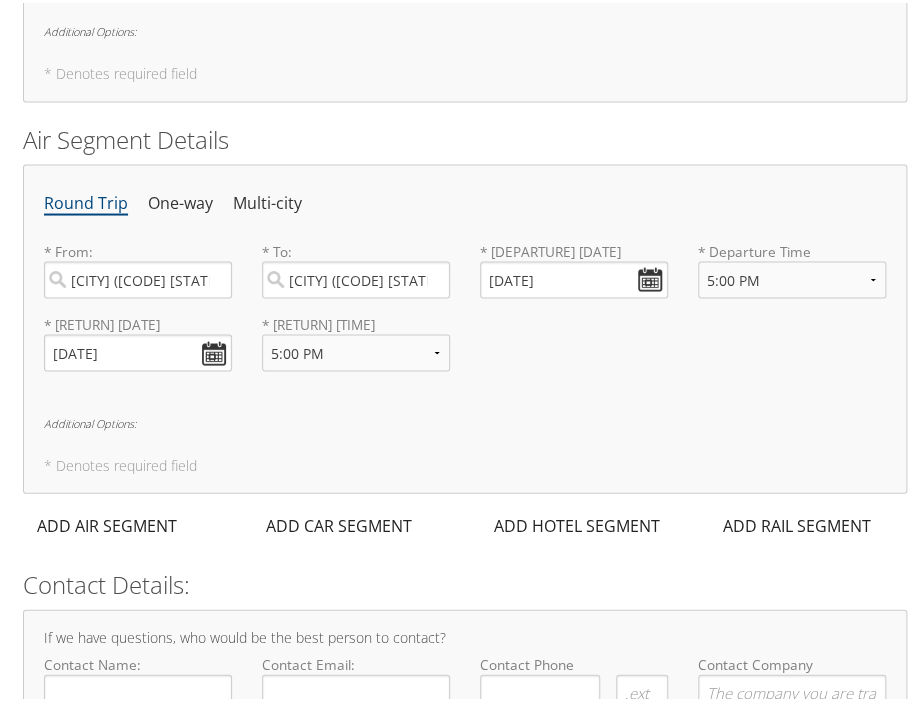click on "Round Trip One-way Multi-city * From: [CITY] ([CODE] [STATE]) Required * To: [CITY] ([CODE] [STATE]) Required * [DEPARTURE] [DATE] Dates must be valid * [DEPARTURE] [TIME] Anytime Early Morning (5AM-7AM) Morning (7AM-12PM) Afternoon (12PM-5PM) Evening (5PM-10PM) Red Eye (10PM-5AM) [TIME] [TIME] [TIME] [TIME] [TIME] [TIME] [TIME] [TIME] [TIME] [TIME] [TIME] [TIME] [TIME] [TIME] [TIME] [TIME] [TIME] [TIME] [TIME] [TIME] [TIME] [TIME] [TIME] [TIME] [TIME] Required * [RETURN] [DATE] Dates must be valid * [RETURN] [TIME] Anytime Early Morning (5AM-7AM) Morning (7AM-12PM) Afternoon (12PM-5PM) Evening (5PM-10PM) Red Eye (10PM-5AM) [TIME] [TIME] [TIME] [TIME] [TIME] [TIME] [TIME] [TIME] [TIME] [TIME] [TIME] [TIME] [TIME] [TIME] [TIME] [TIME] [TIME] [TIME] [TIME] [TIME] [TIME] [TIME] [TIME] [TIME] [TIME] Required   Additional Options: * Denotes required field" at bounding box center [465, 325] 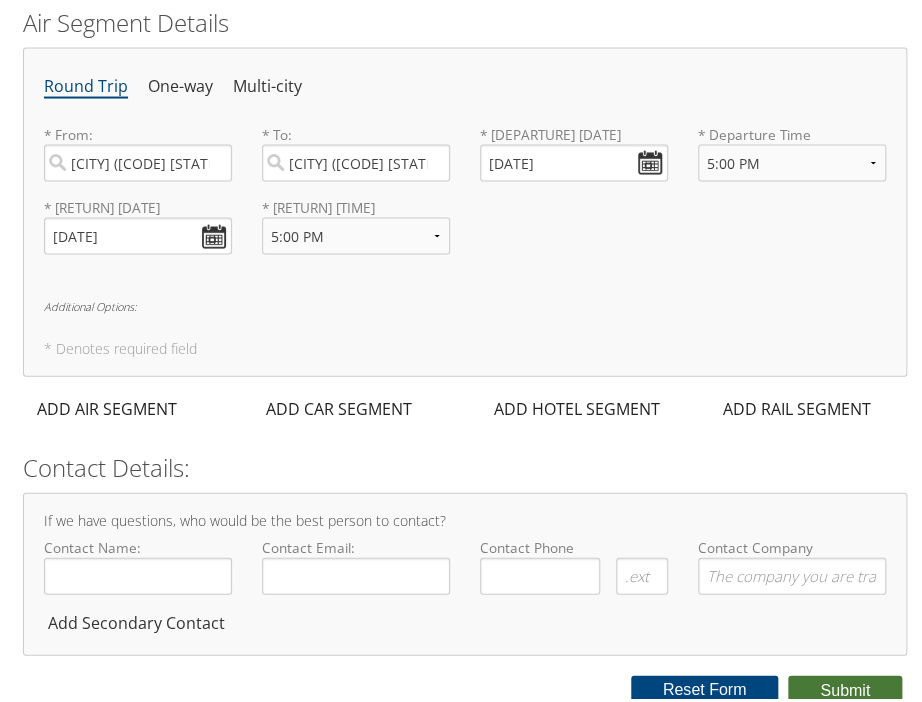 click on "Submit" at bounding box center (845, 687) 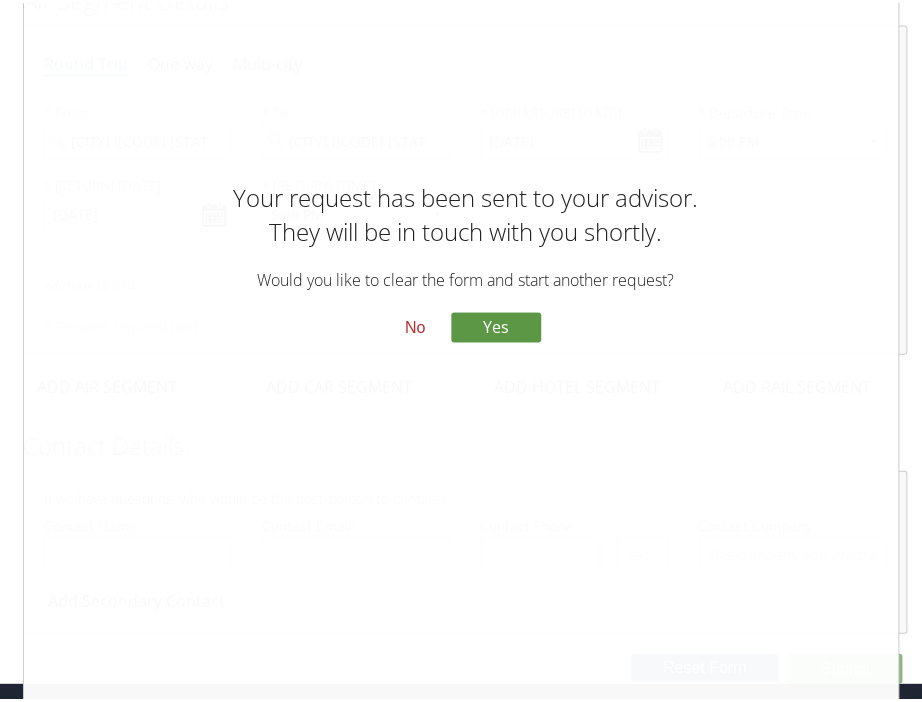 click on "Your request has been sent to your advisor. They will be in touch with you shortly. Would you like to clear the form and start another request? No Yes" at bounding box center (0, 0) 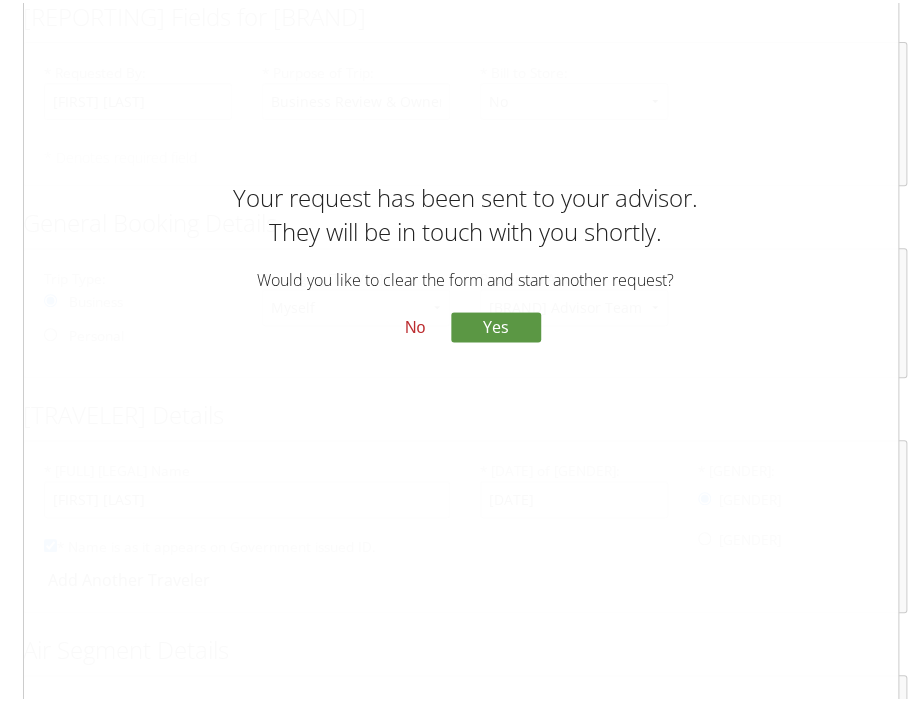 scroll, scrollTop: 99, scrollLeft: 0, axis: vertical 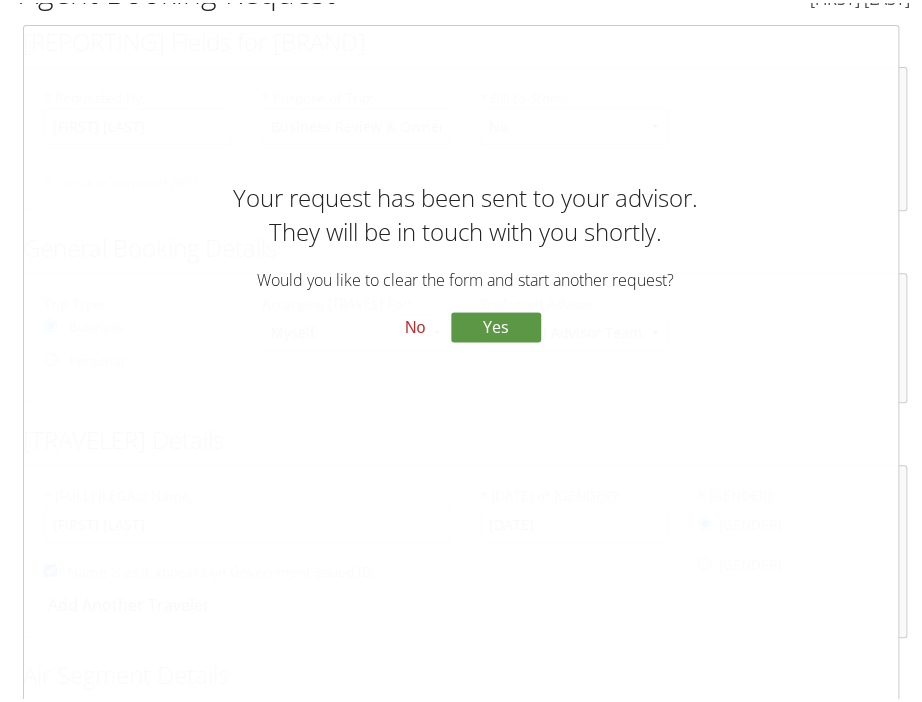 click on "Your request has been sent to your advisor. They will be in touch with you shortly. Would you like to clear the form and start another request? No Yes" at bounding box center [0, 0] 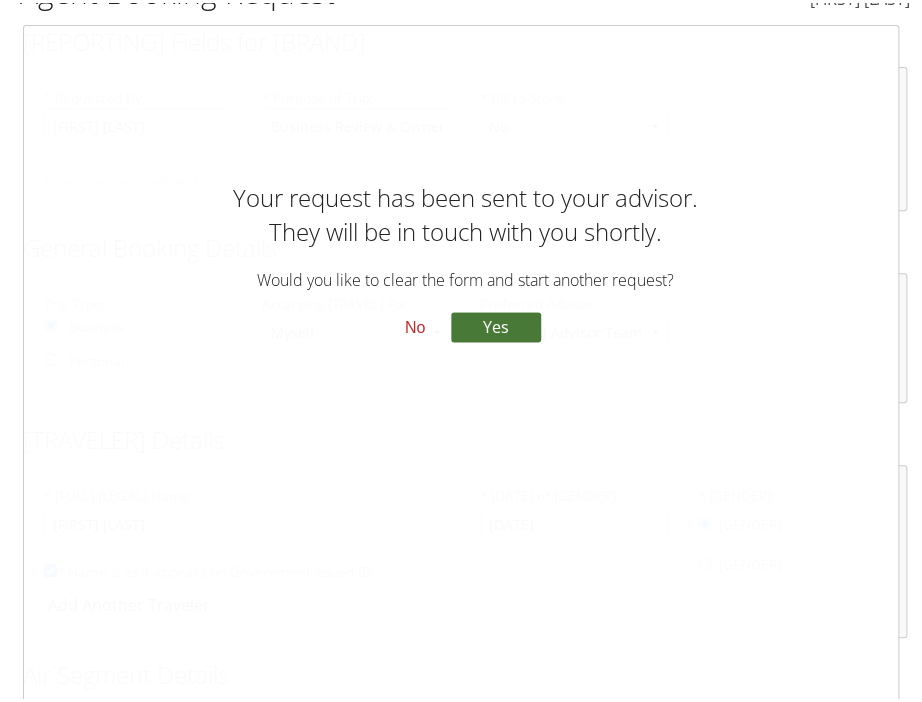 click on "Yes" at bounding box center [496, 324] 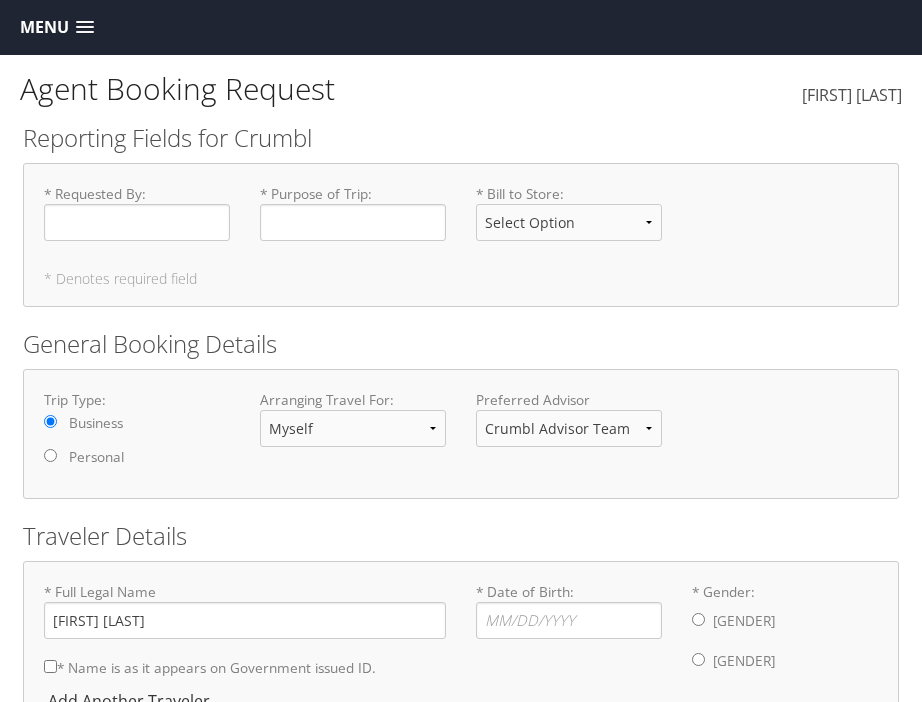 scroll, scrollTop: 0, scrollLeft: 0, axis: both 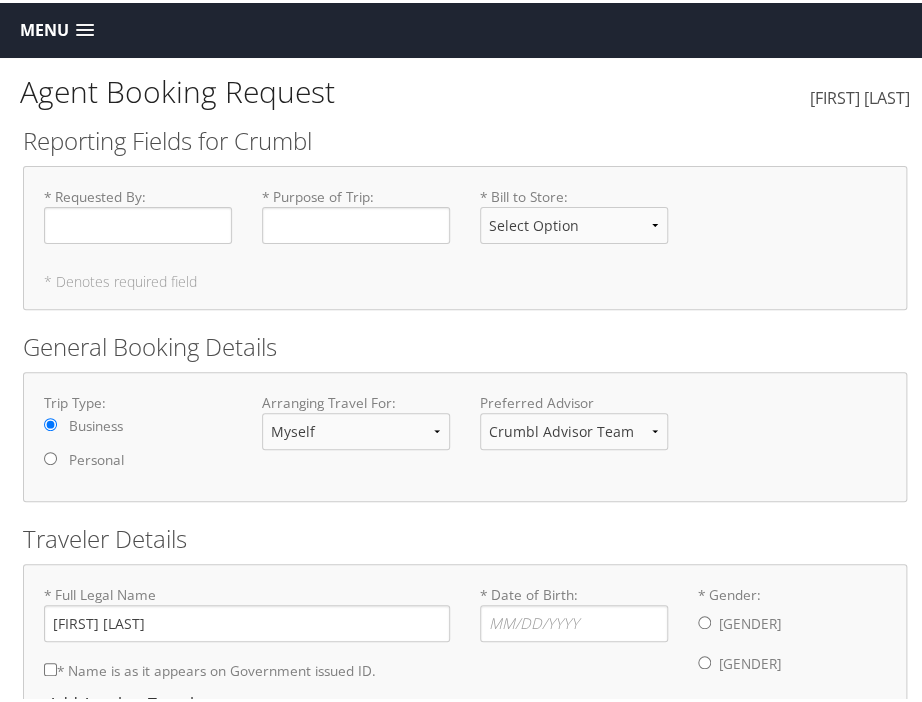 click on "Menu" at bounding box center [44, 27] 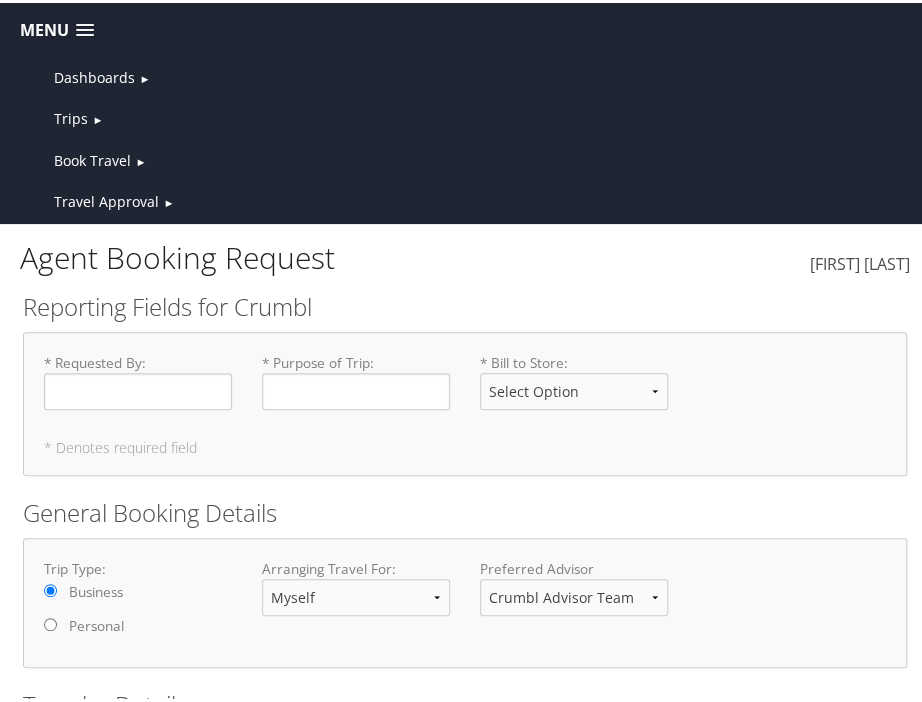 click on "►" at bounding box center [144, 75] 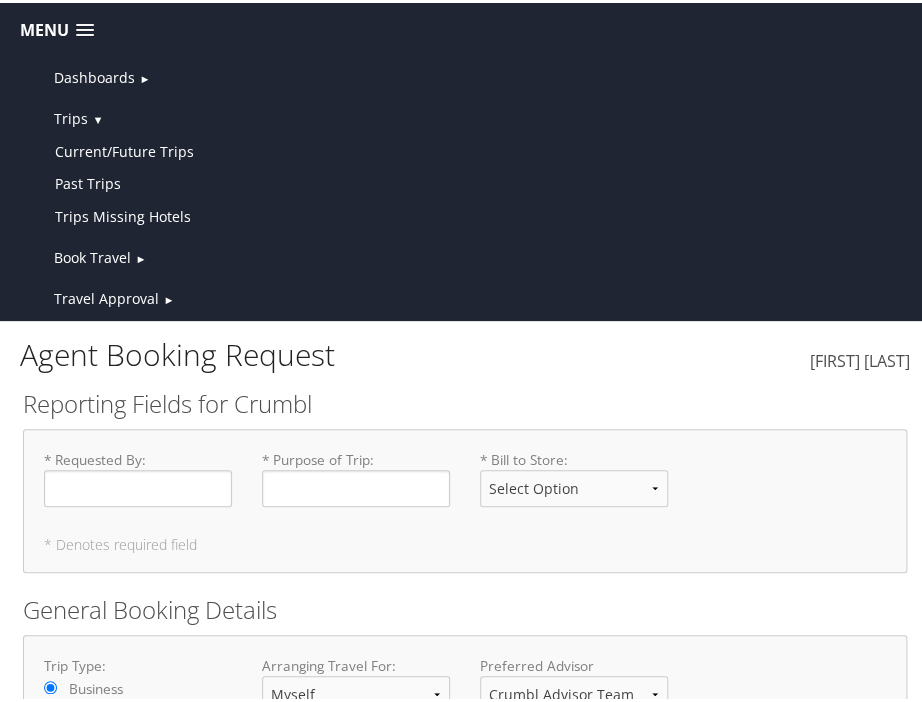 click at bounding box center (27, 67) 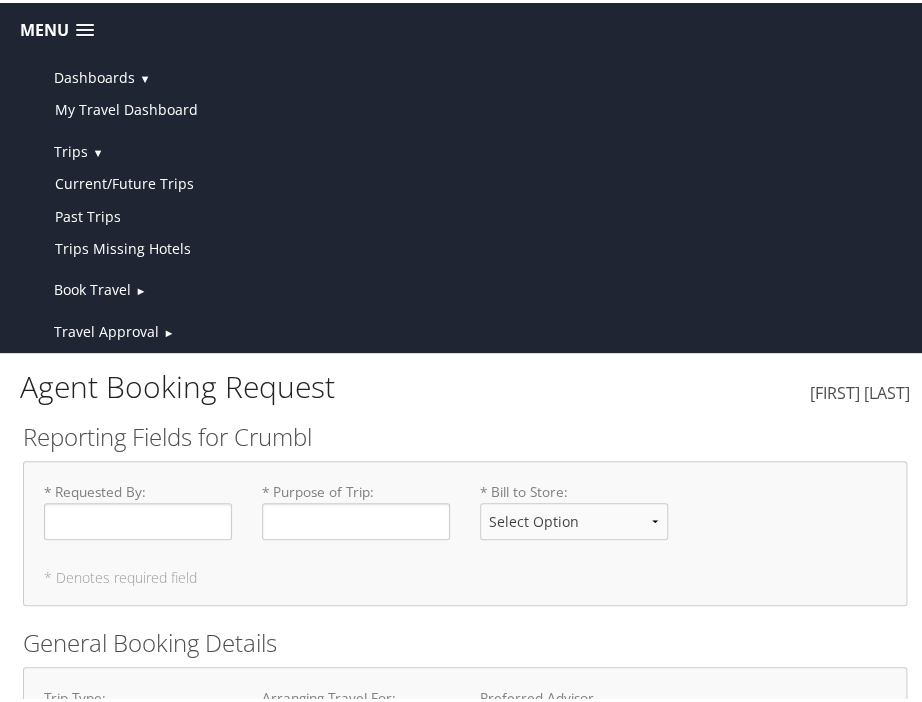 click at bounding box center [27, 279] 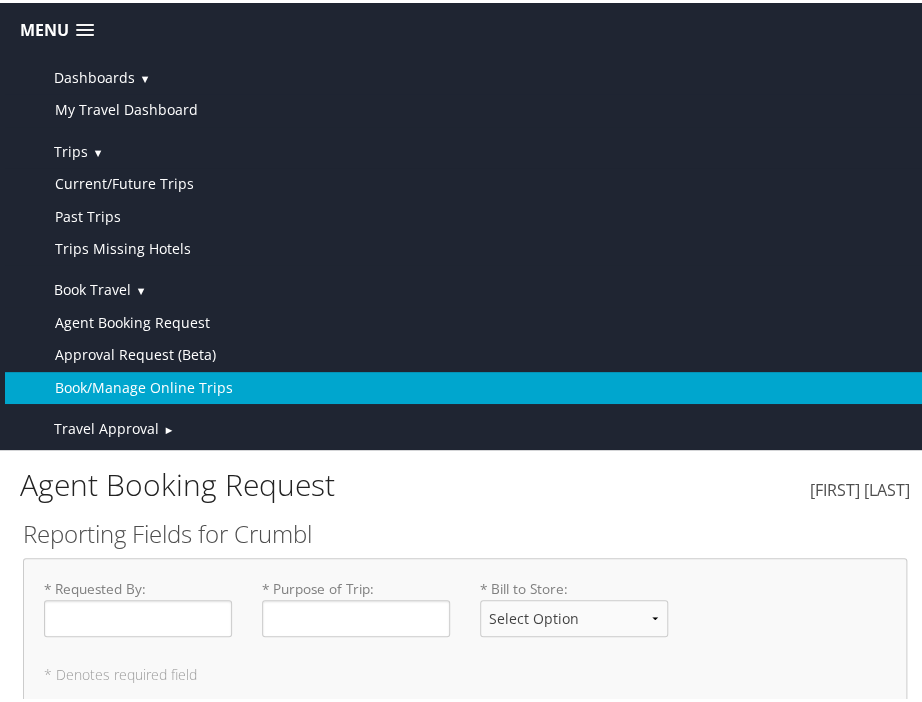 click on "Book/Manage Online Trips" at bounding box center (465, 385) 